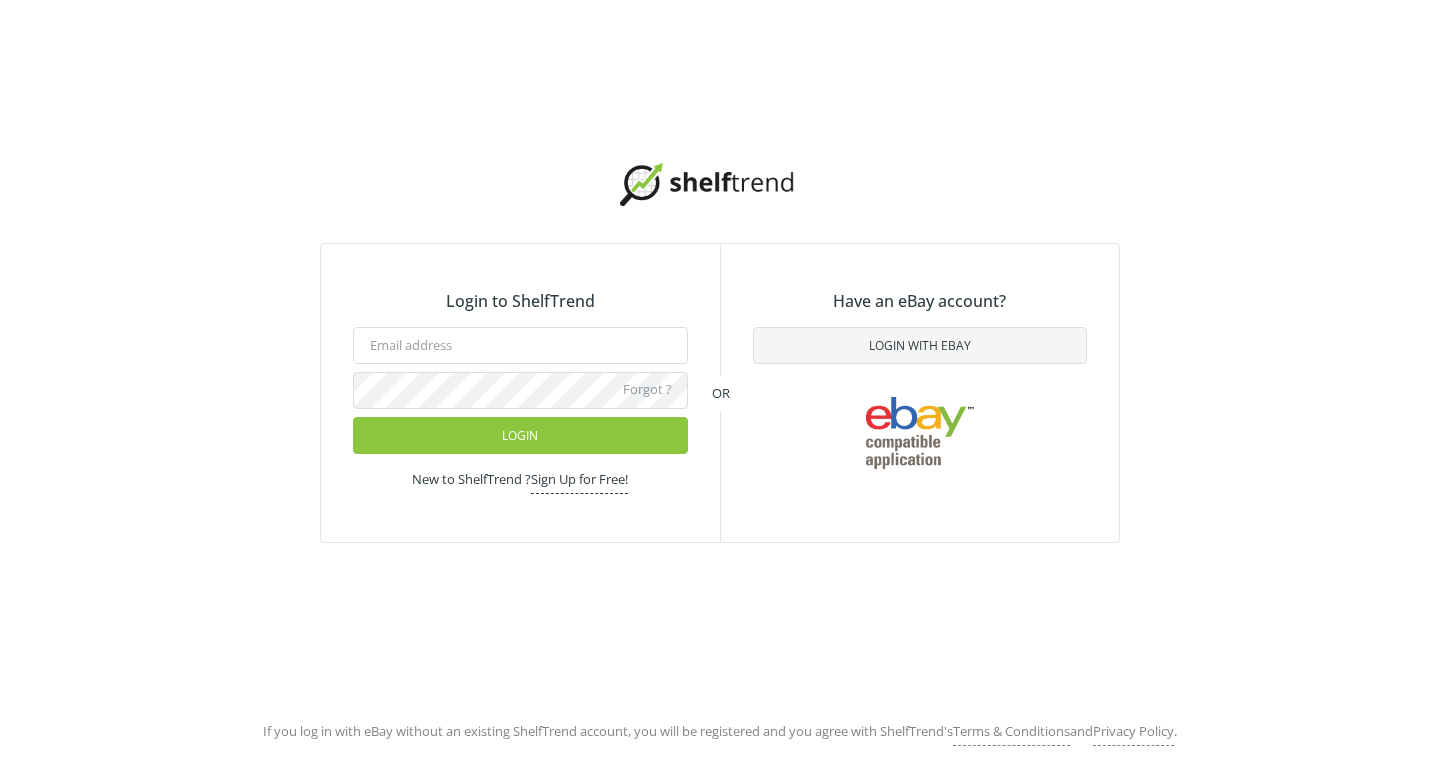 scroll, scrollTop: 0, scrollLeft: 0, axis: both 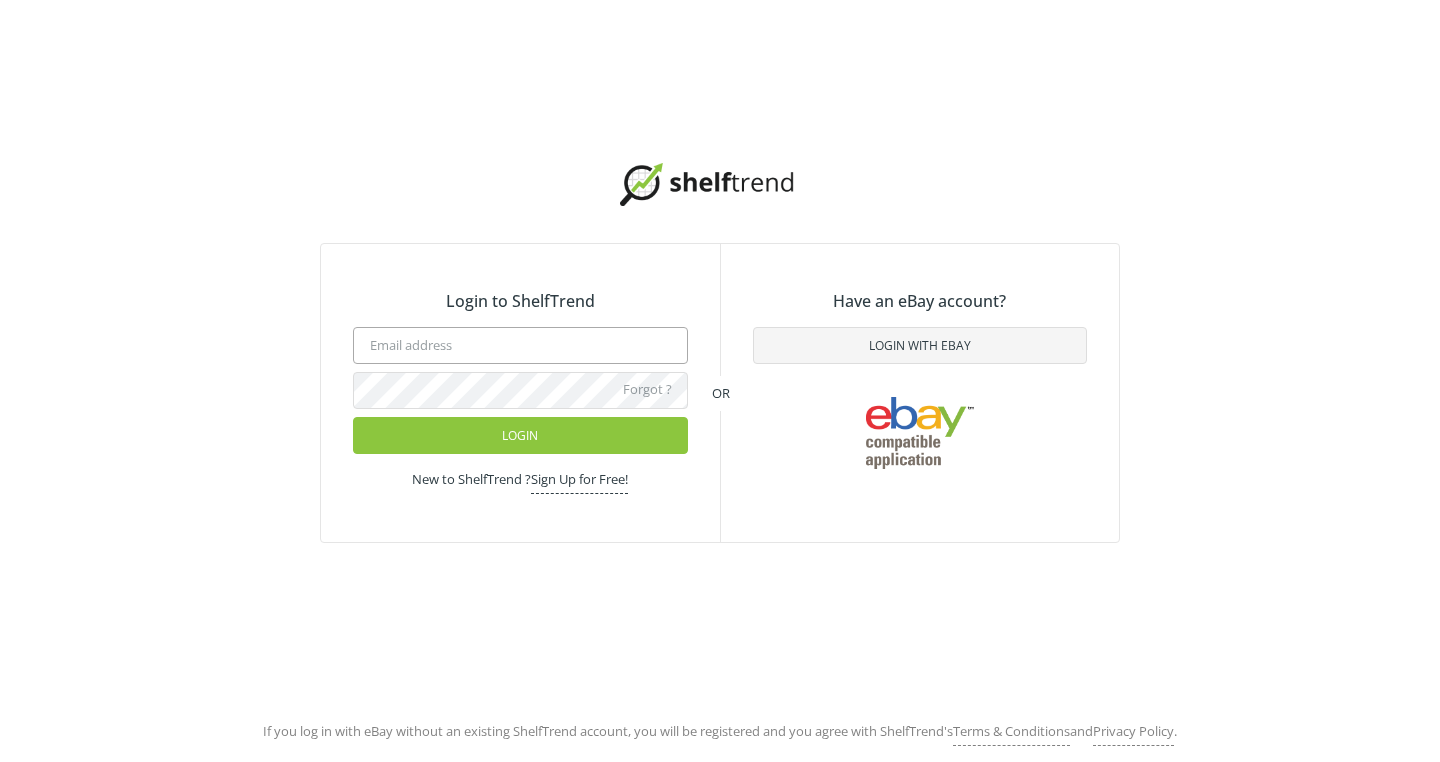 click 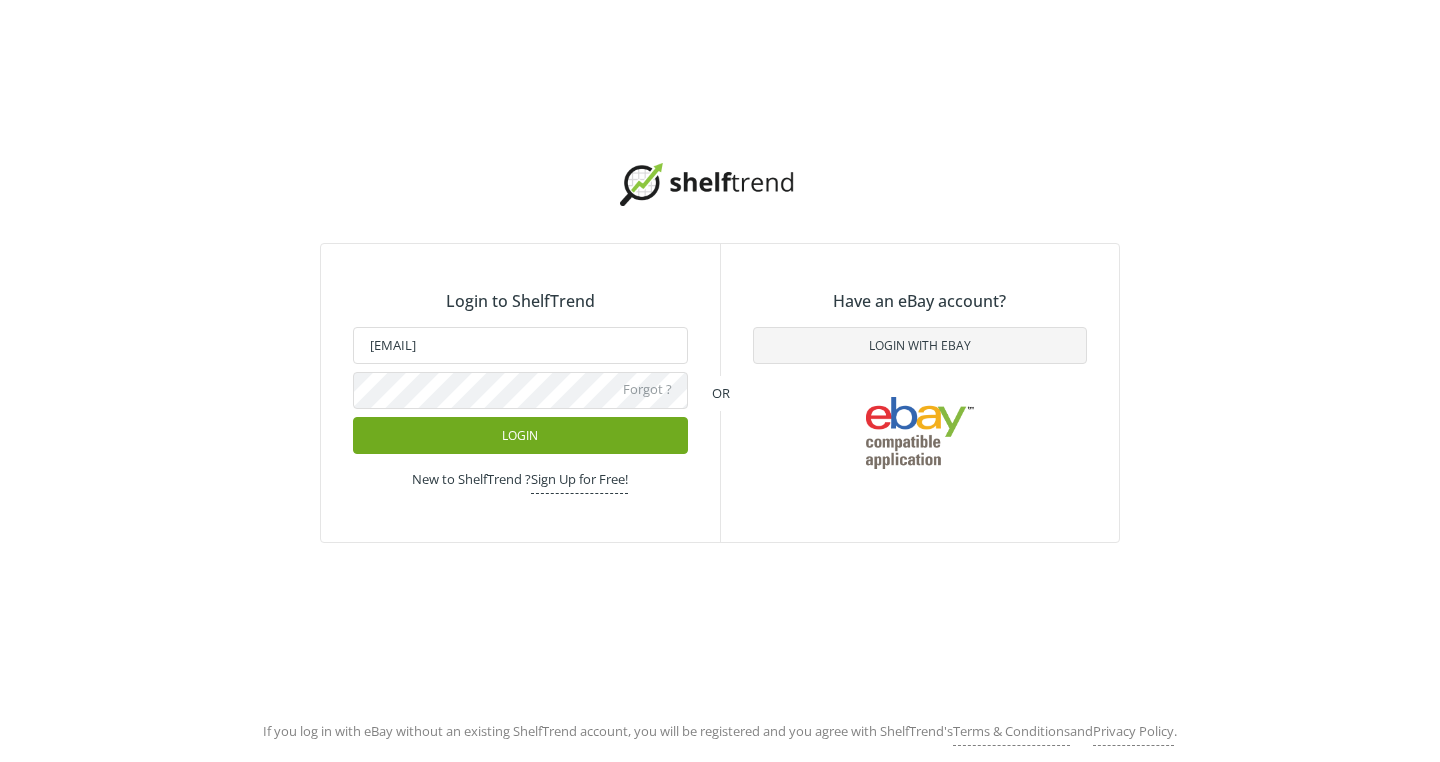 click on "Login" 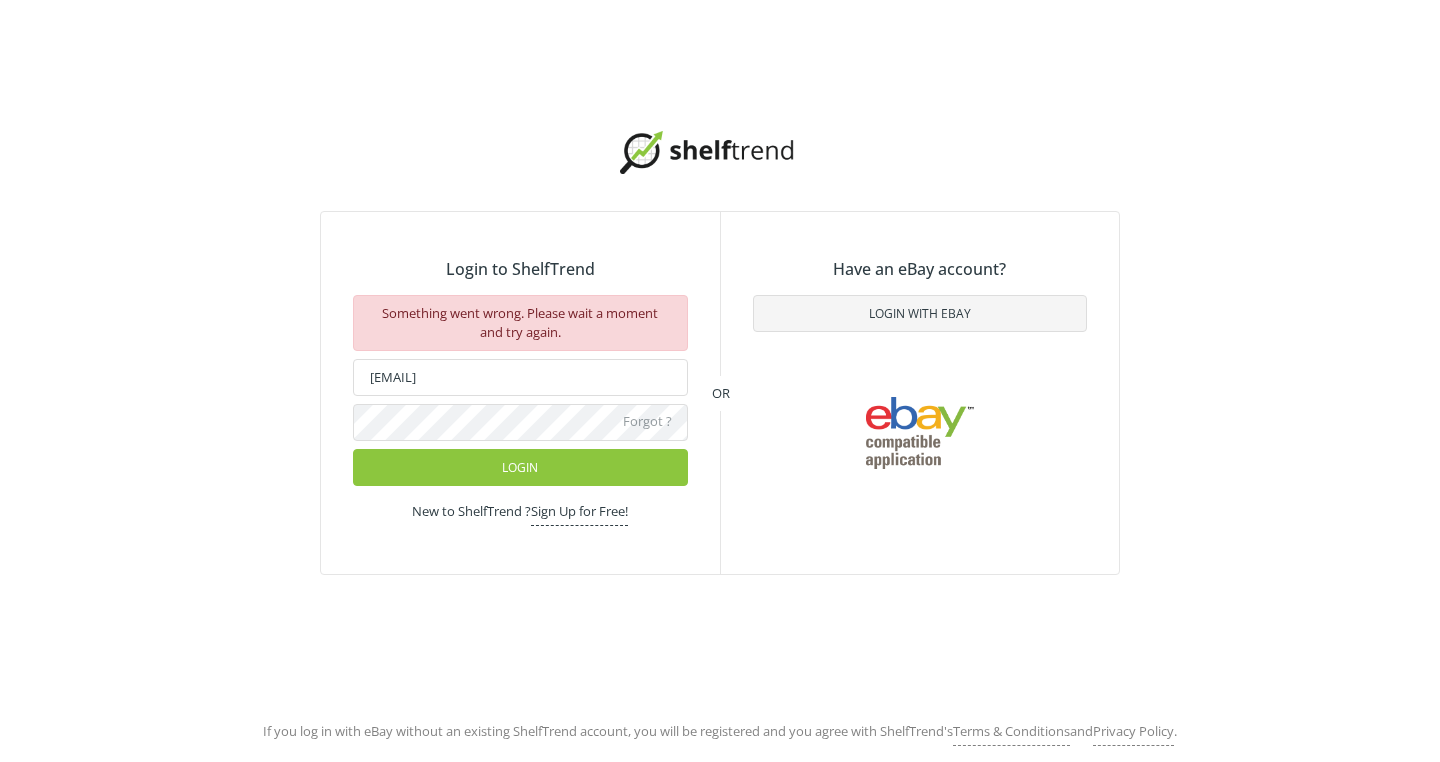 click on "Sign Up for Free!" 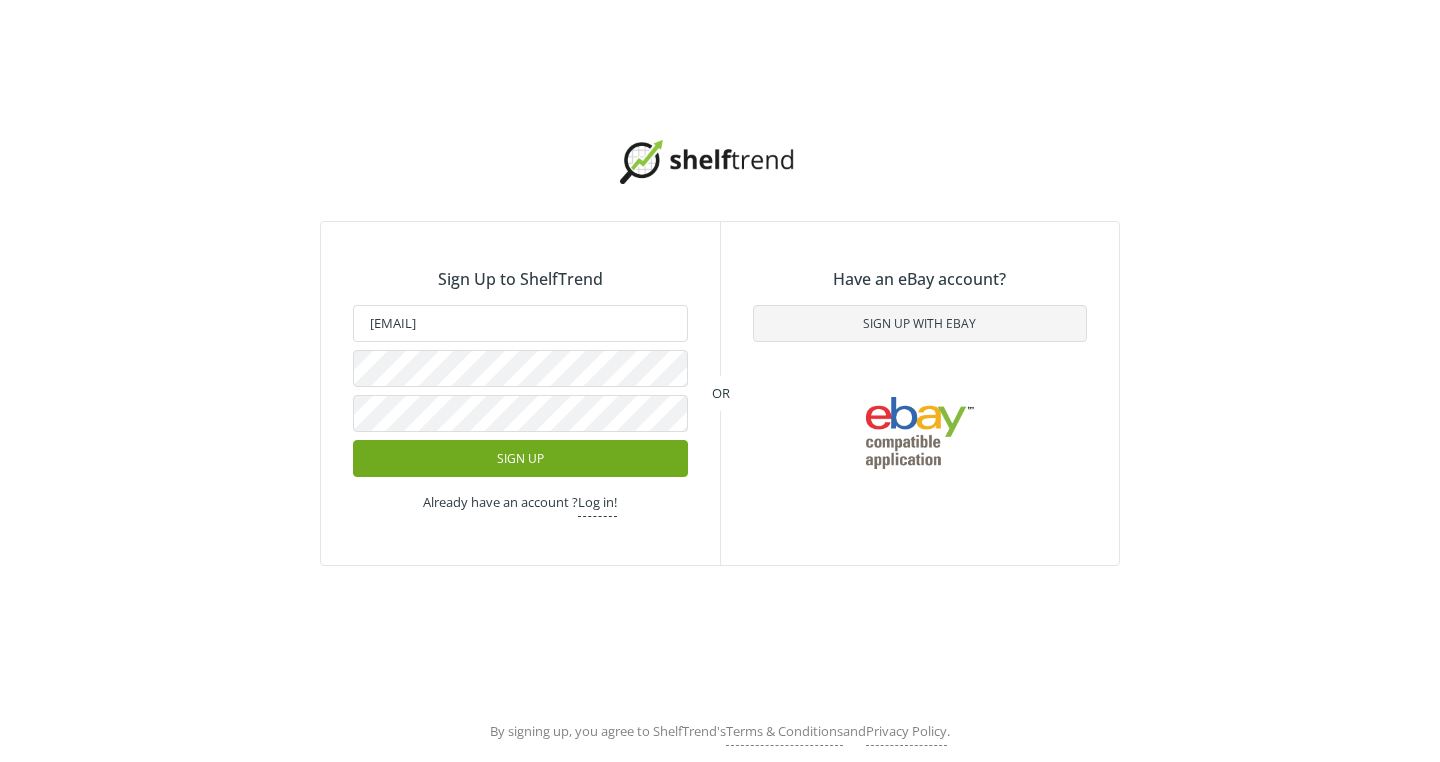 click on "Sign Up" 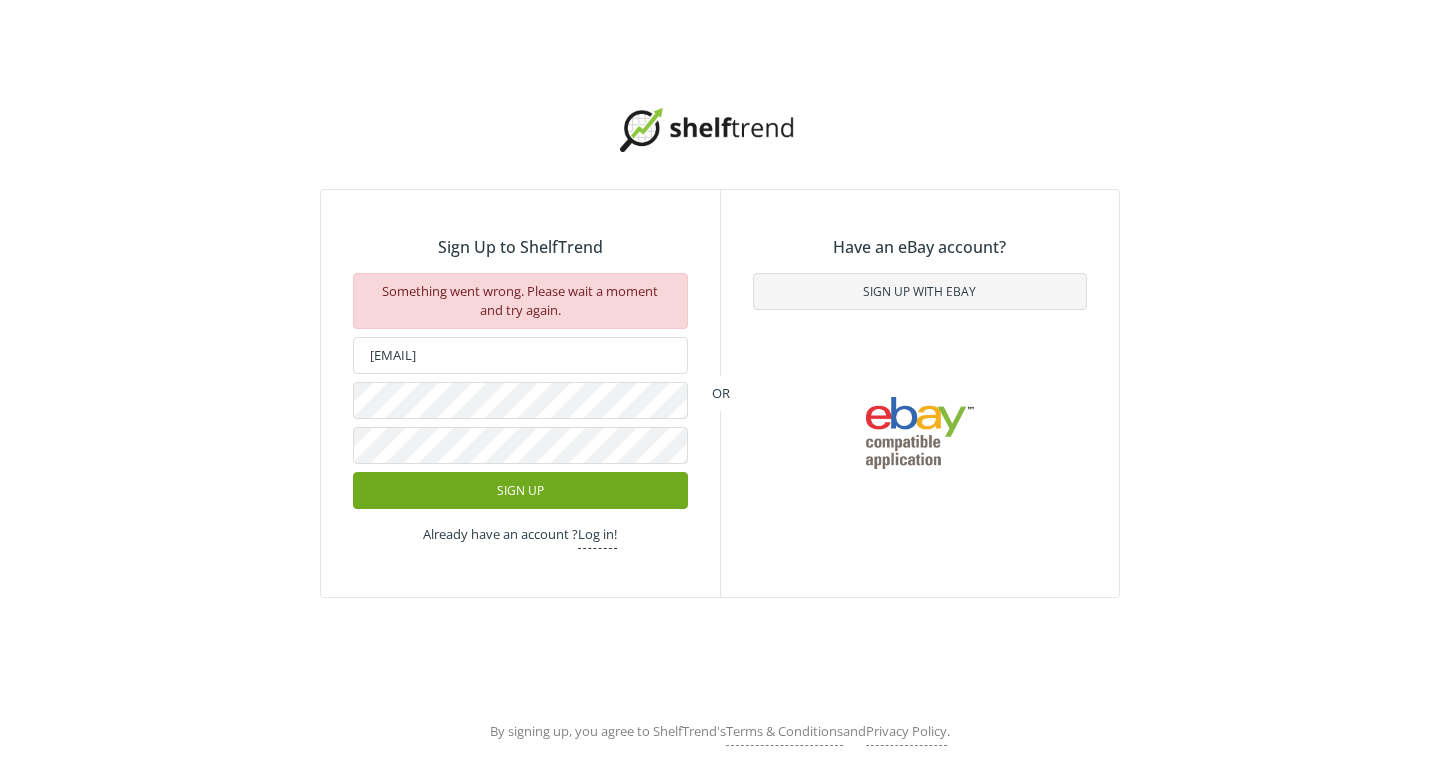 click on "Sign Up" 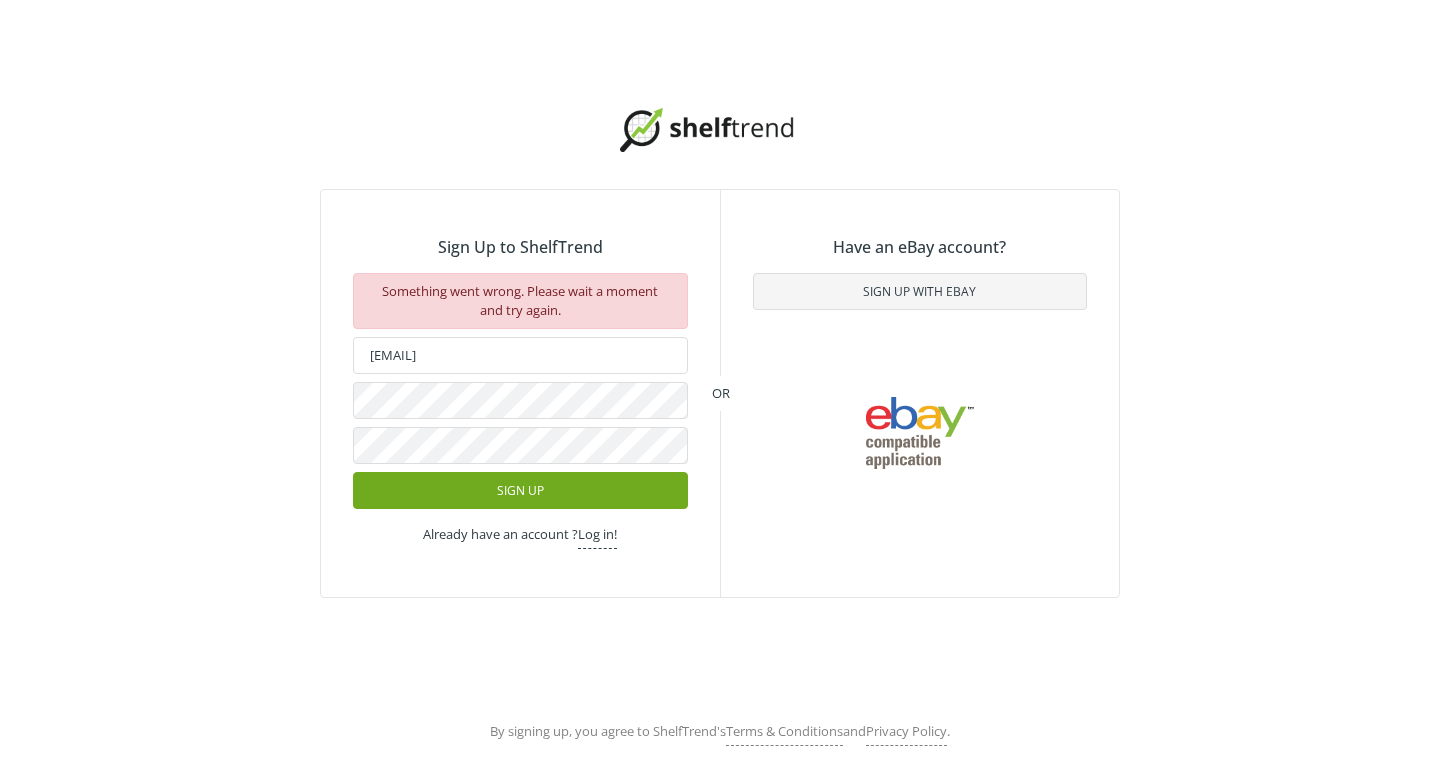 click on "Sign Up" 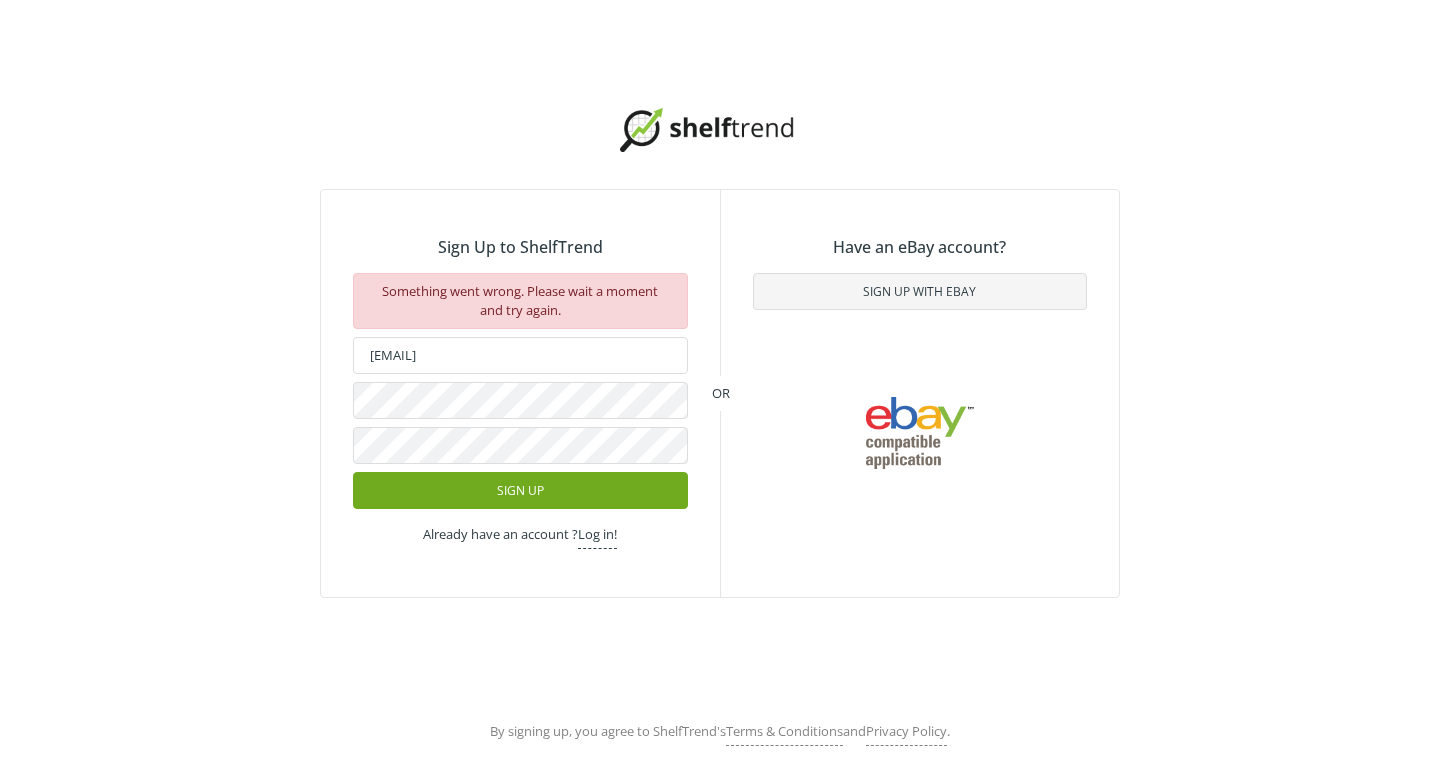 click on "Sign Up" 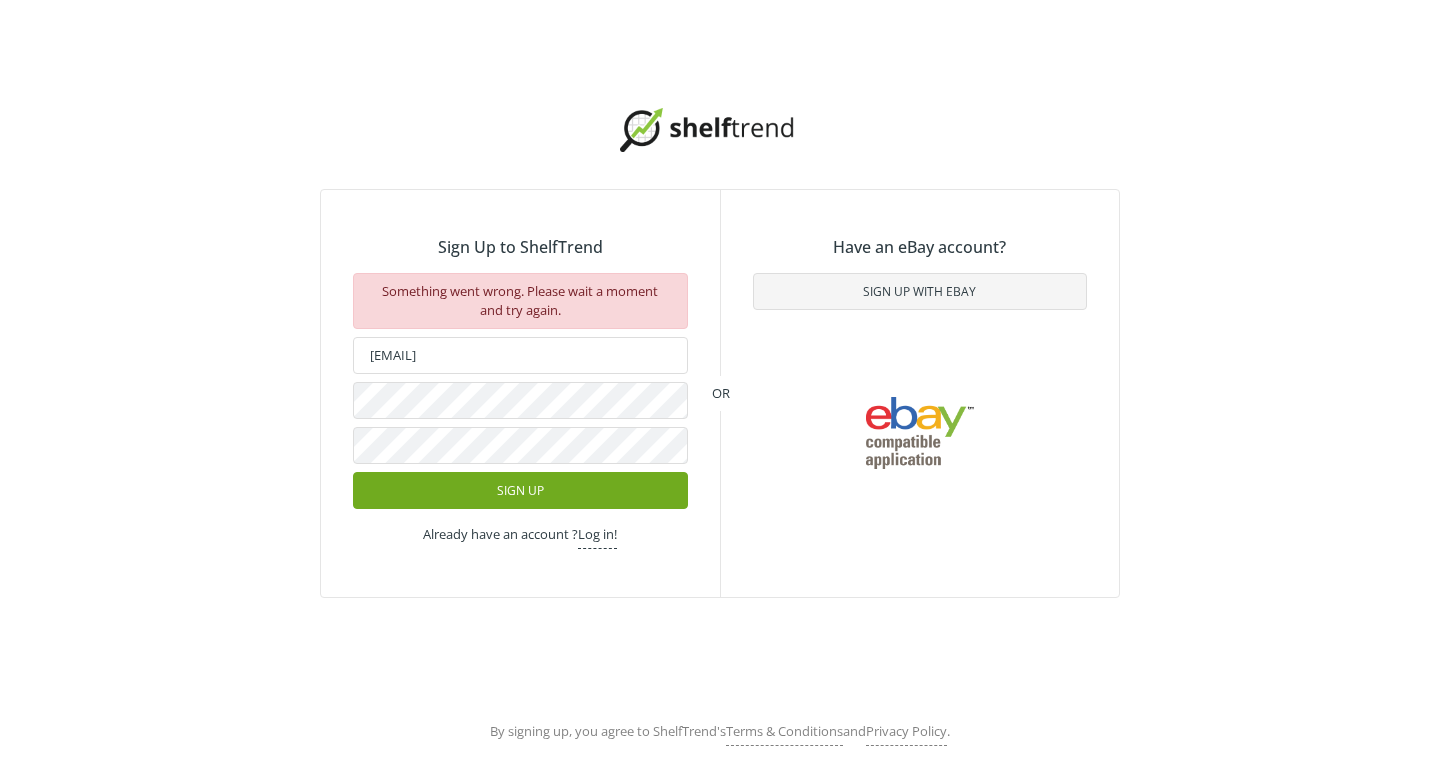 click on "Sign Up" 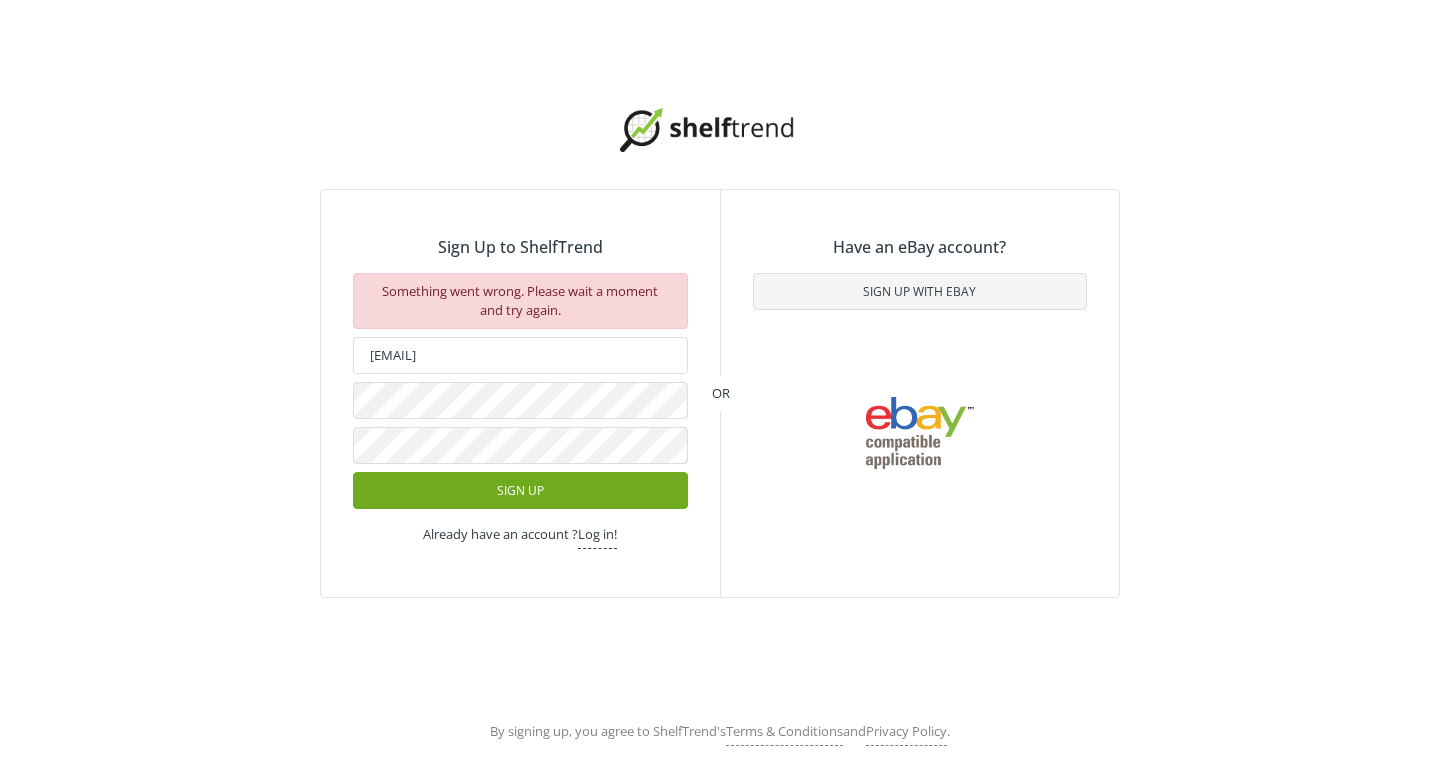 click on "Sign Up" 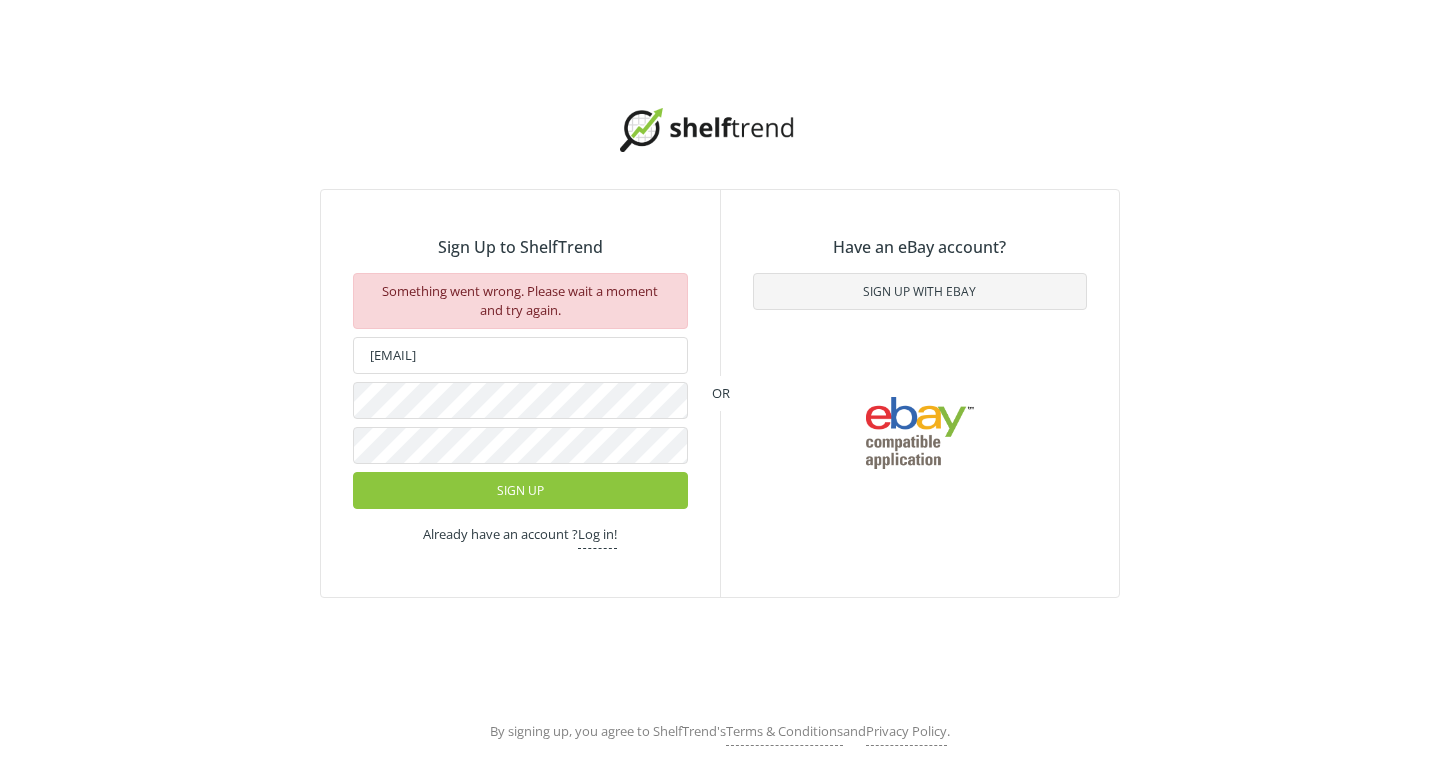 click on "Log in!" 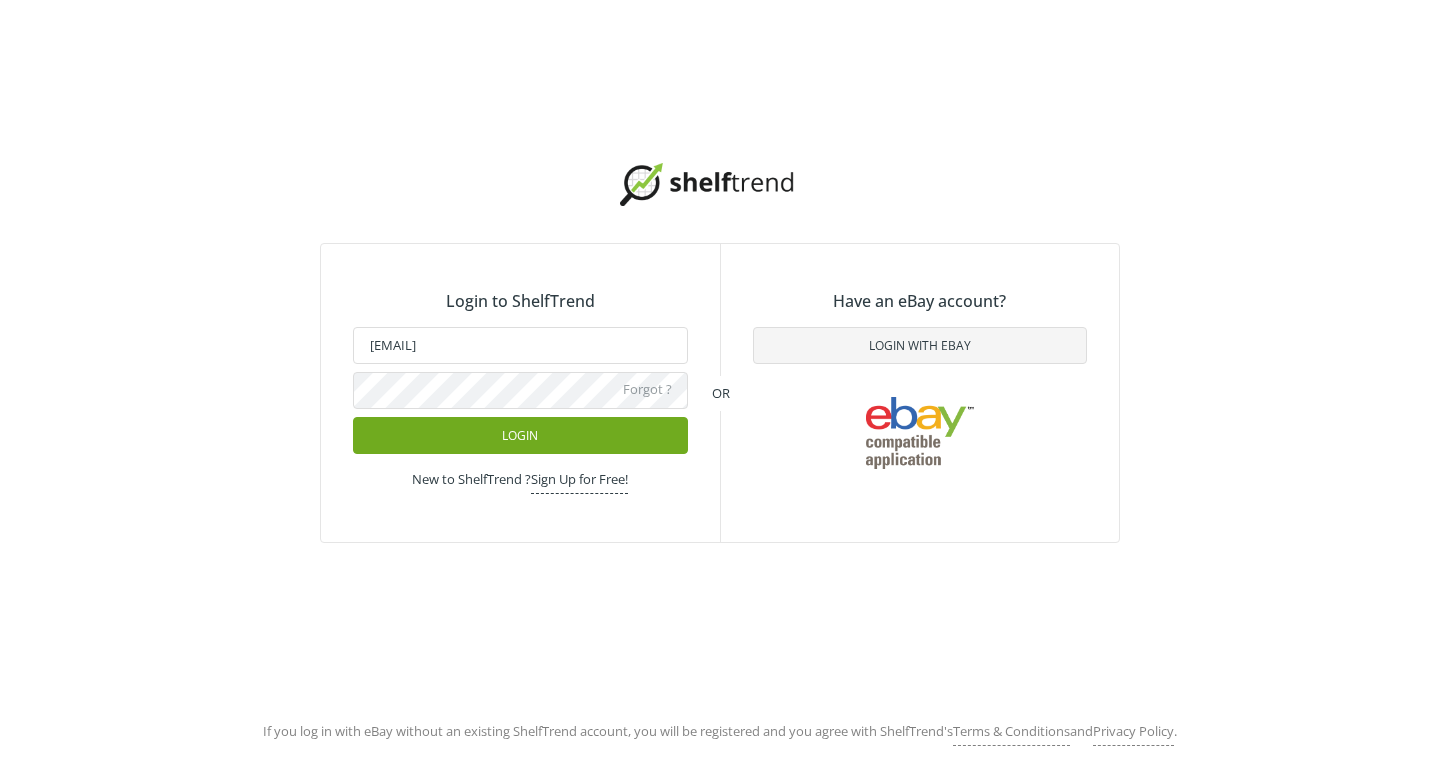 click on "Login" 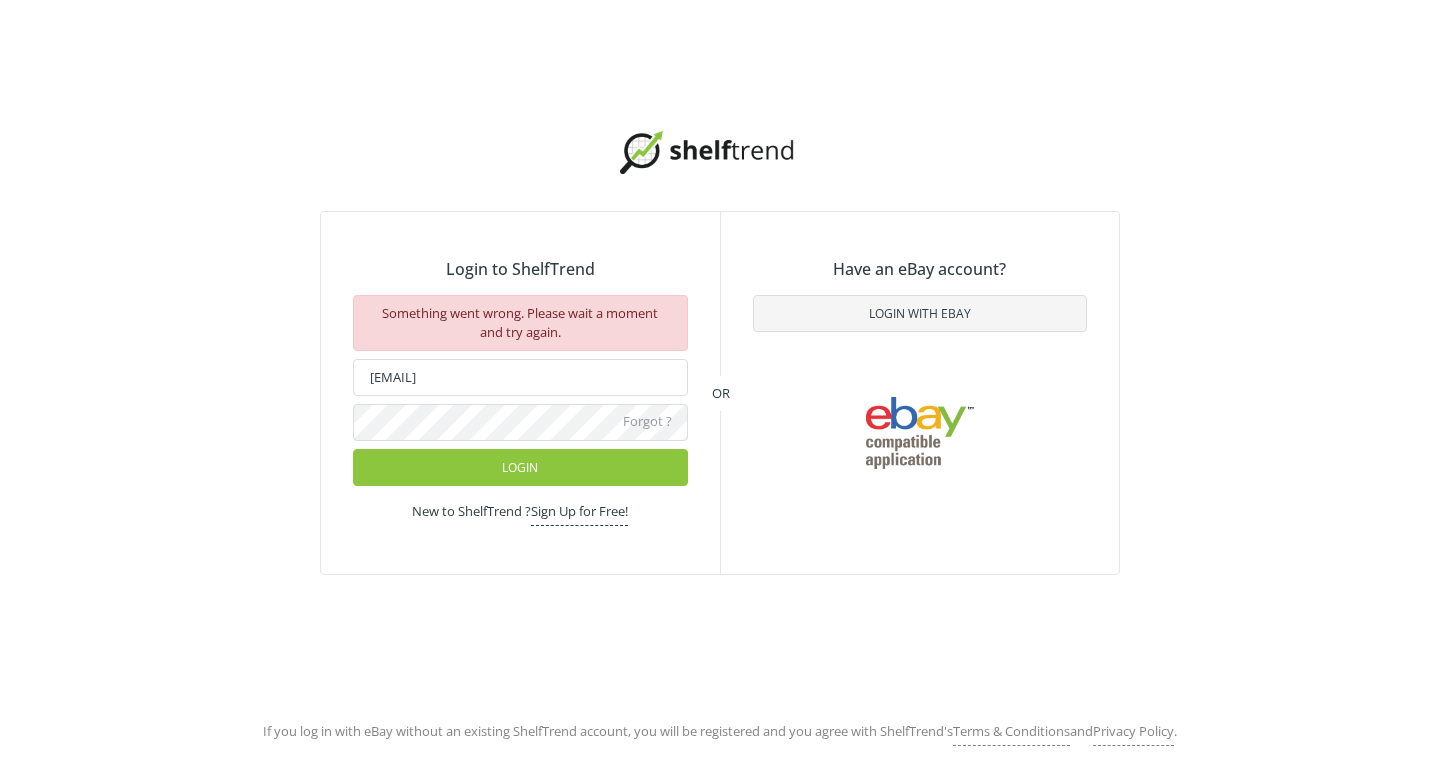 click on "Something went wrong. Please wait a moment and try again." 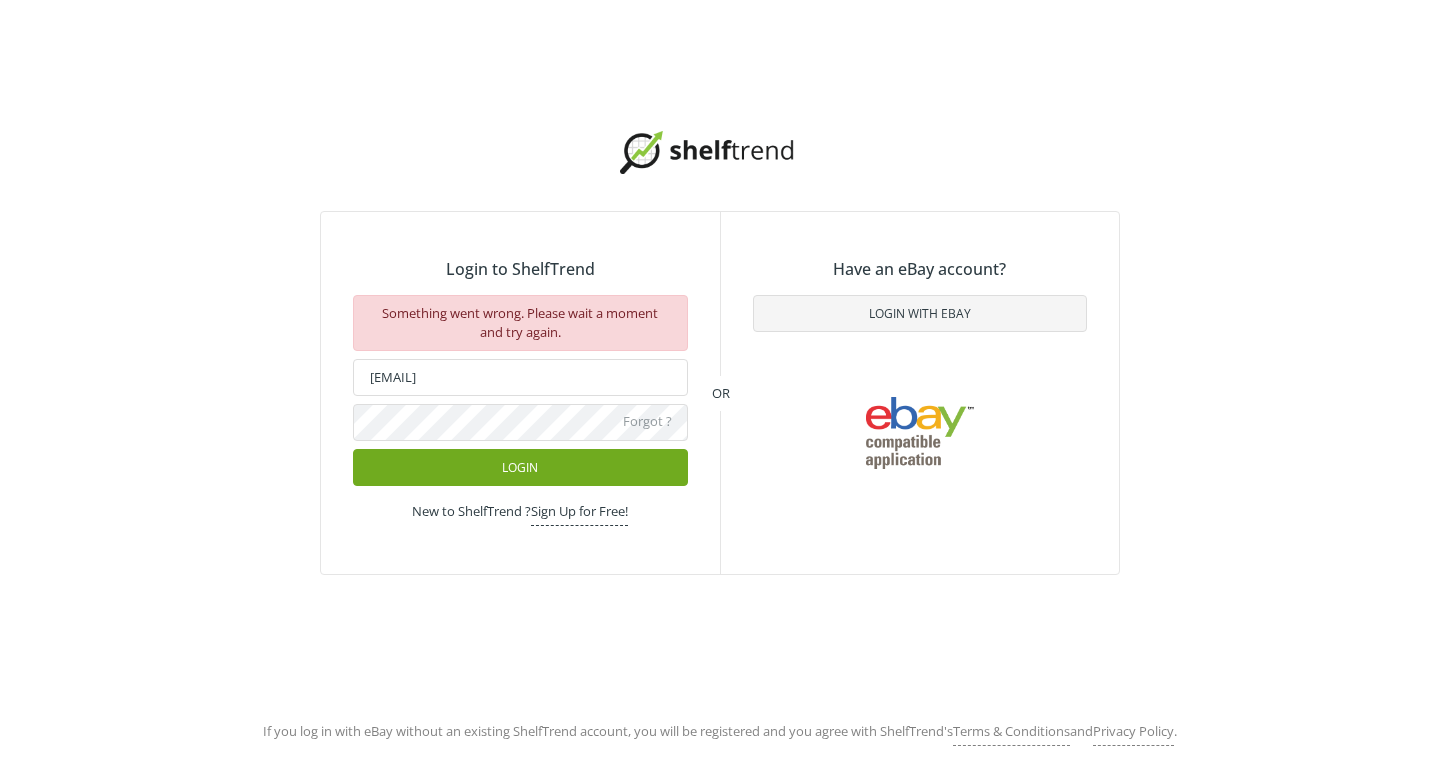 click on "Login" 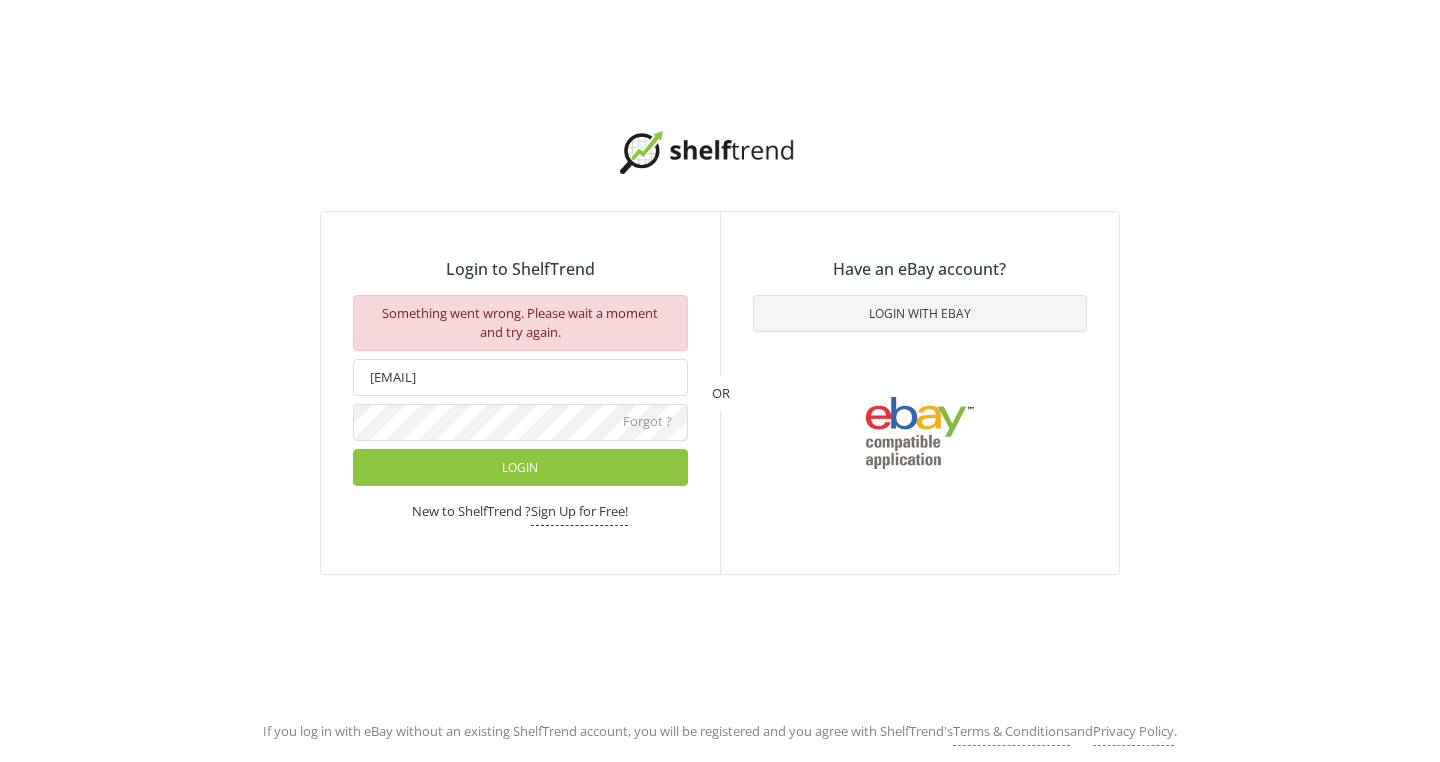 click on "Login" 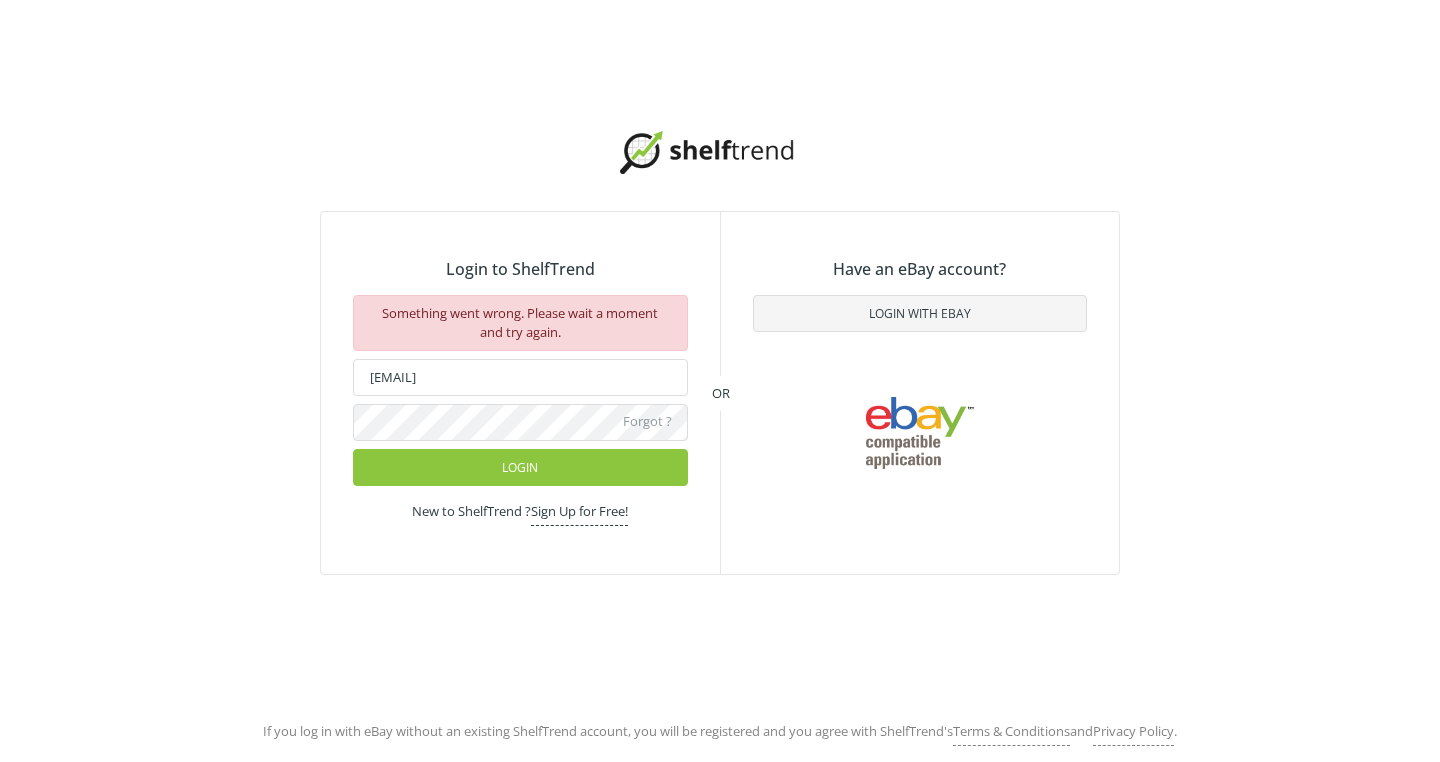 click on "Login" 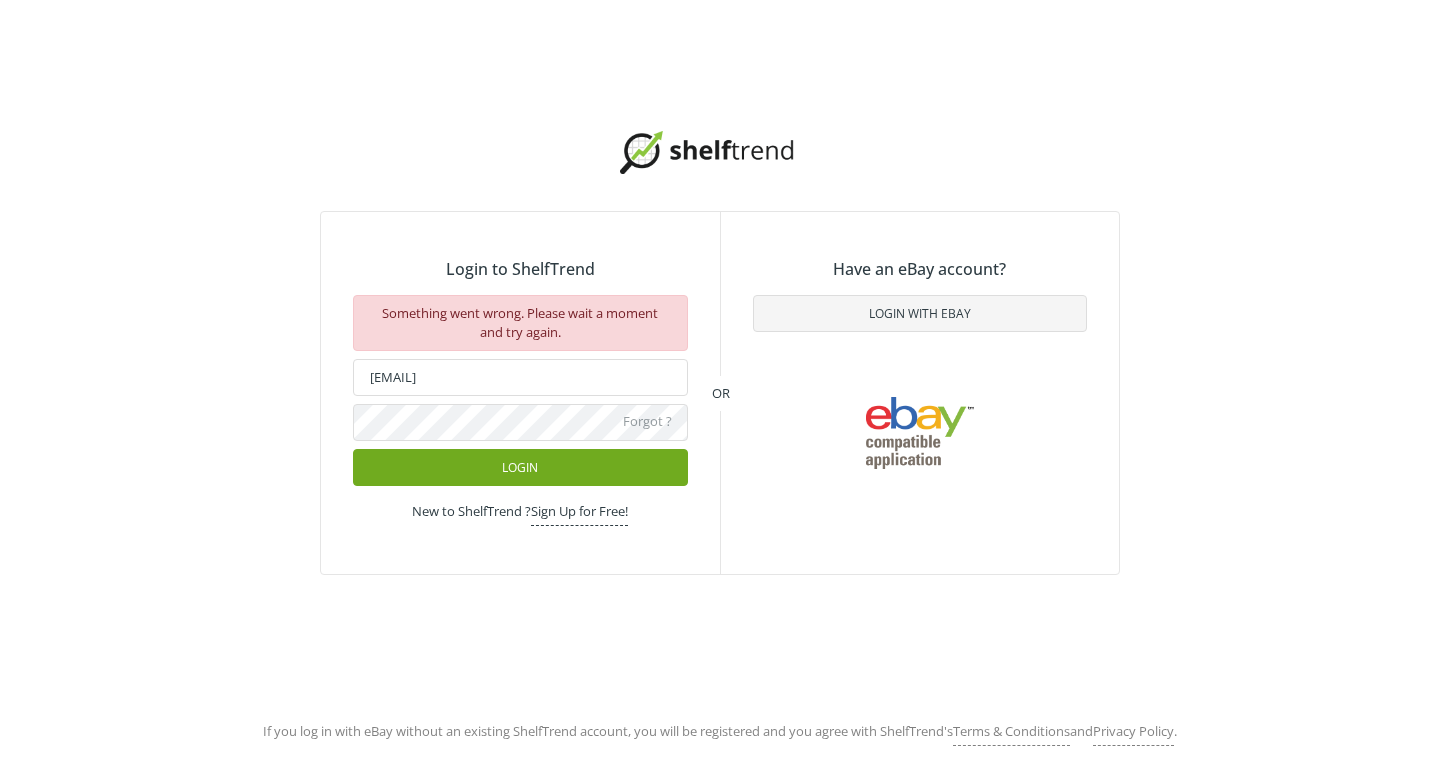 click on "Login" 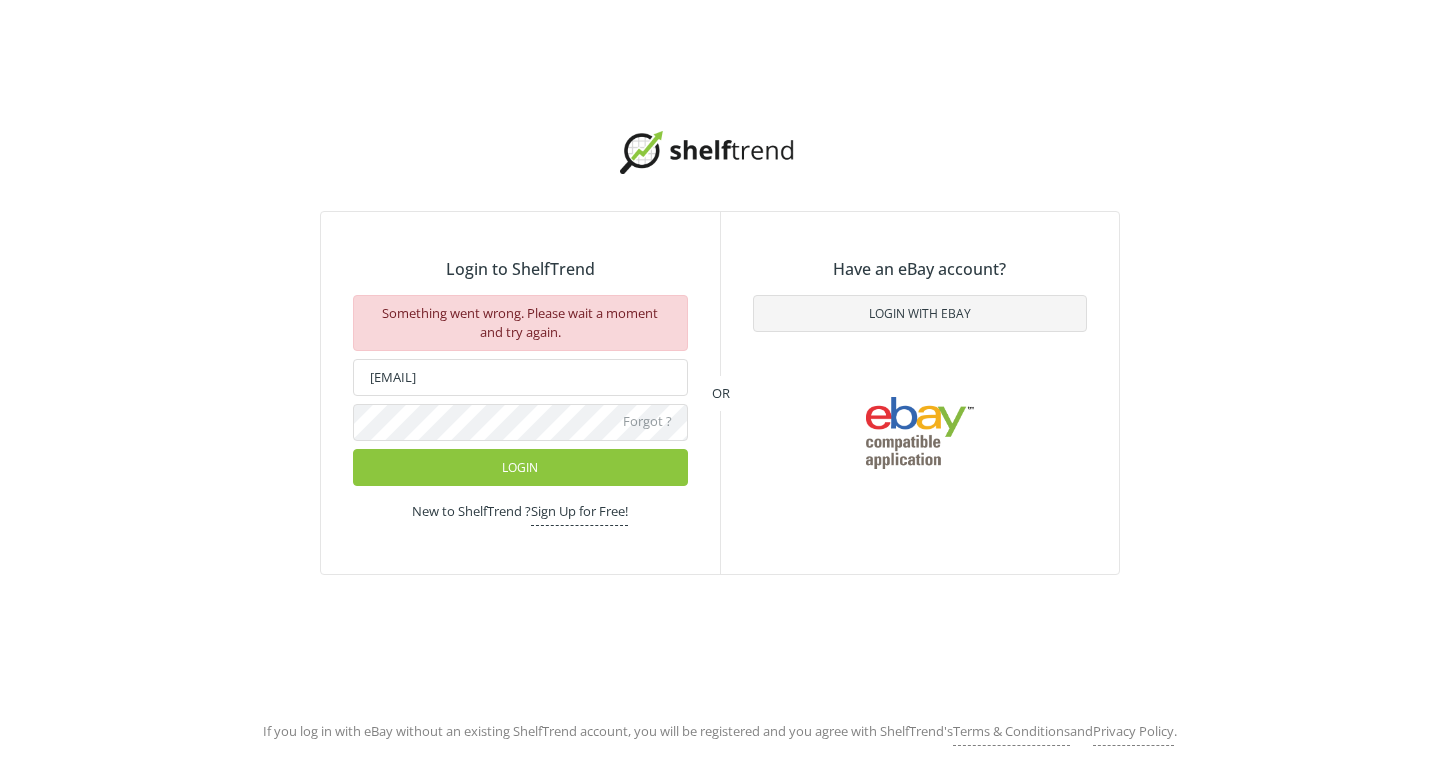 click on "Sign Up for Free!" 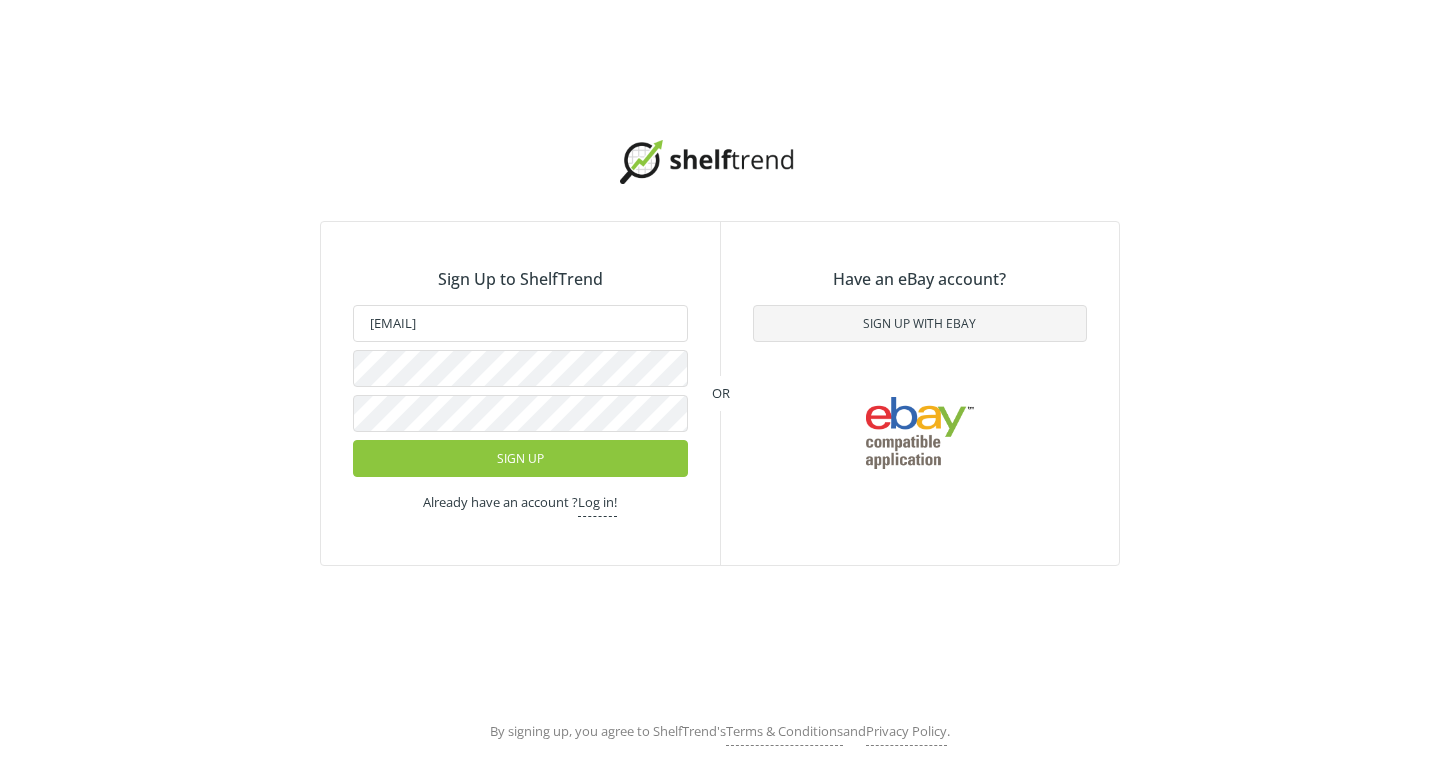 drag, startPoint x: 619, startPoint y: 325, endPoint x: 202, endPoint y: 323, distance: 417.0048 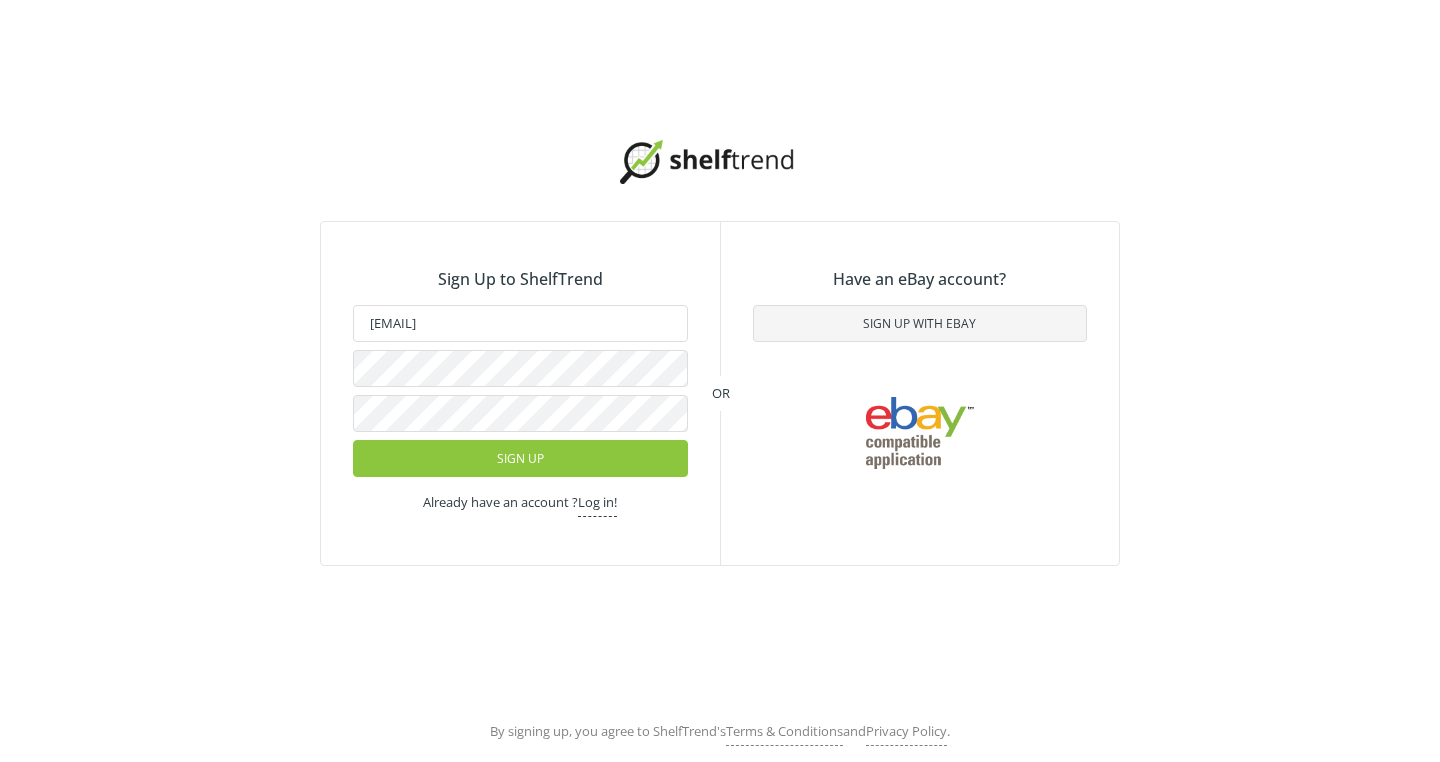 click on "Sign Up to ShelfTrend [EMAIL] Sign Up Already have an account ? Log in! OR Have an eBay account? Sign Up with Ebay" 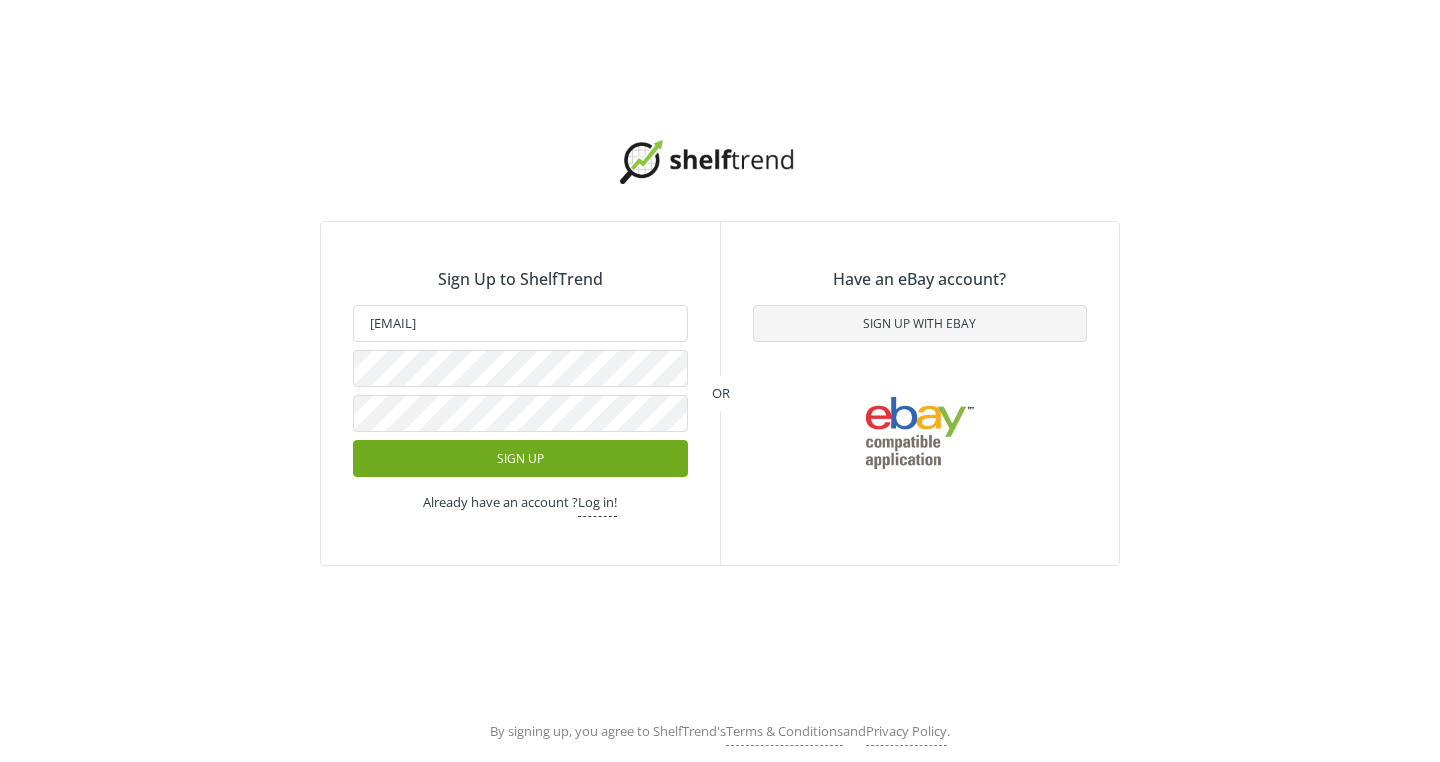 click on "Sign Up" 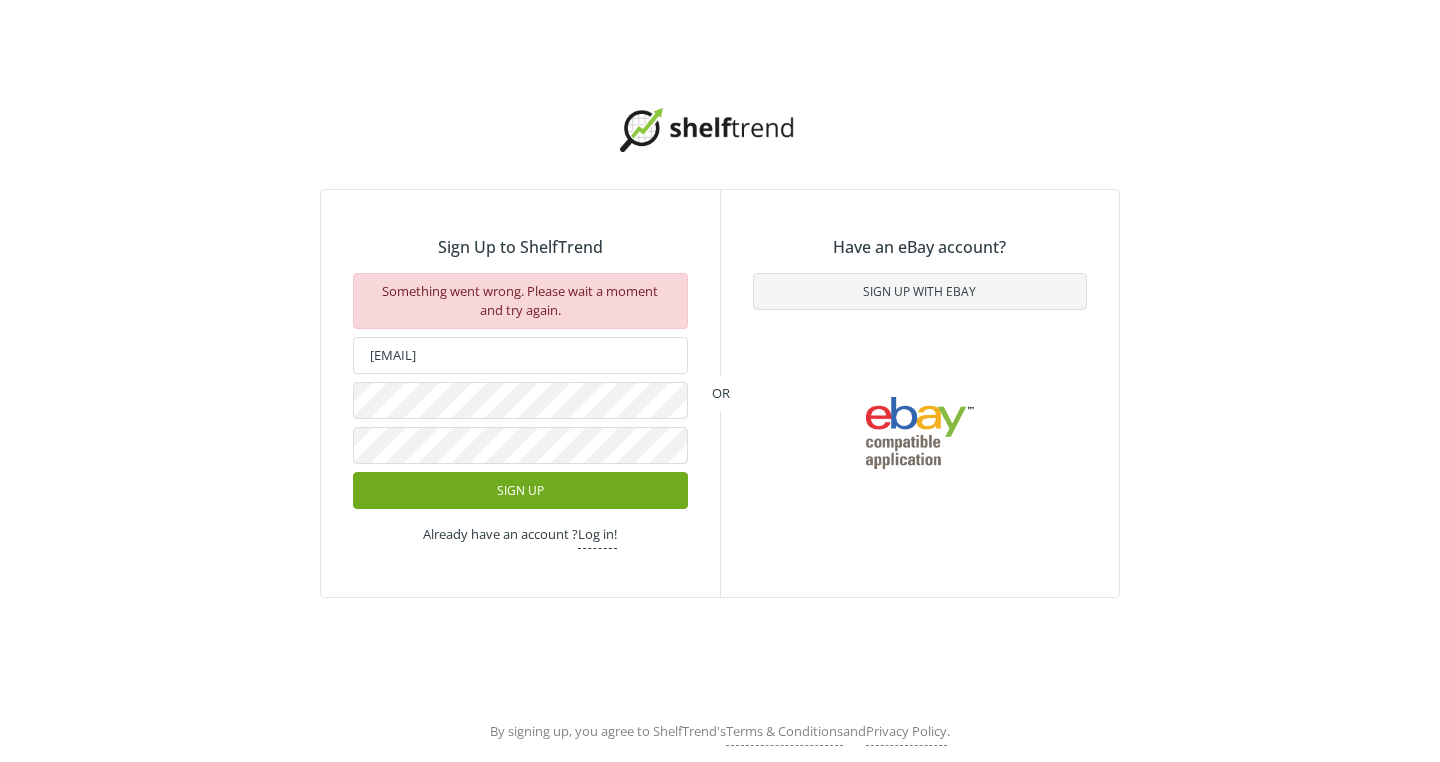 click on "Sign Up" 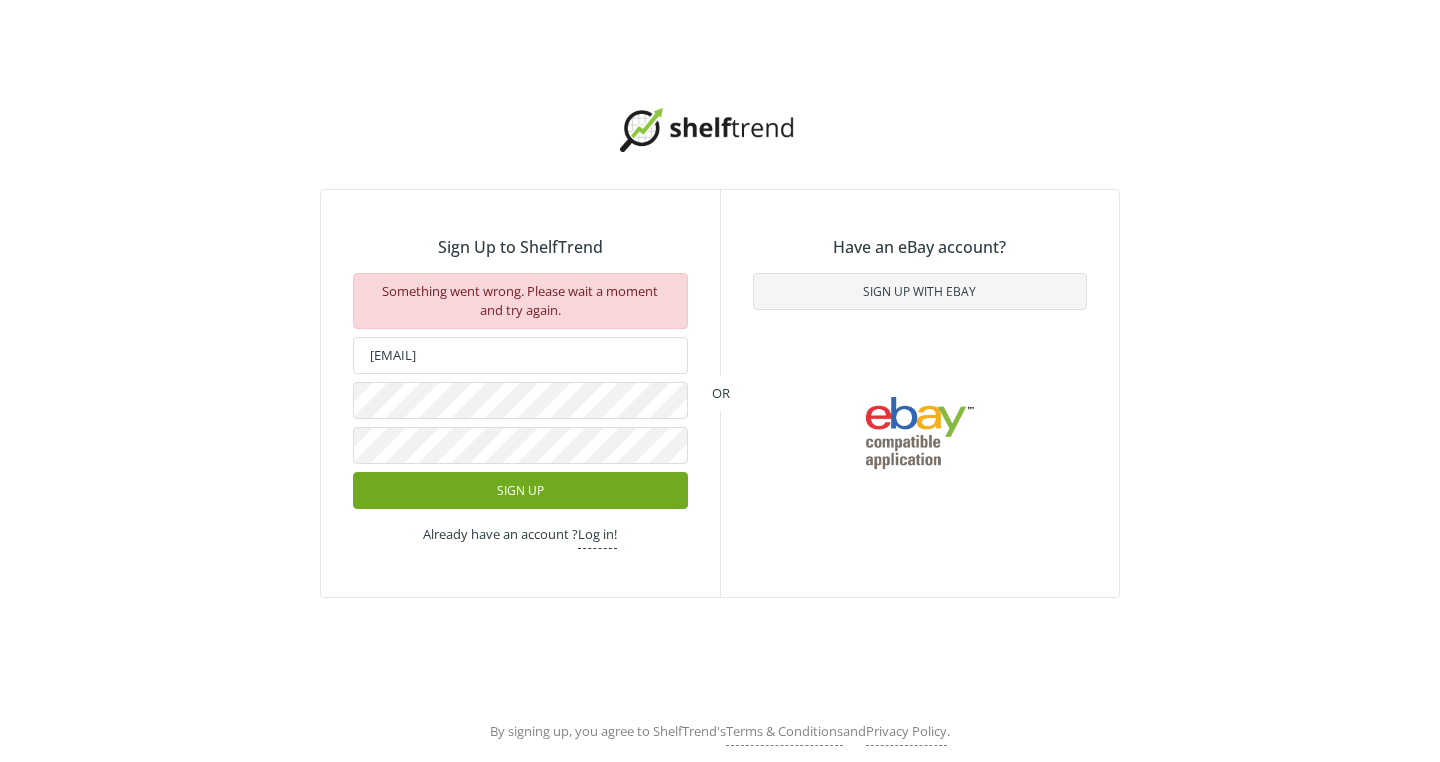 click on "Sign Up" 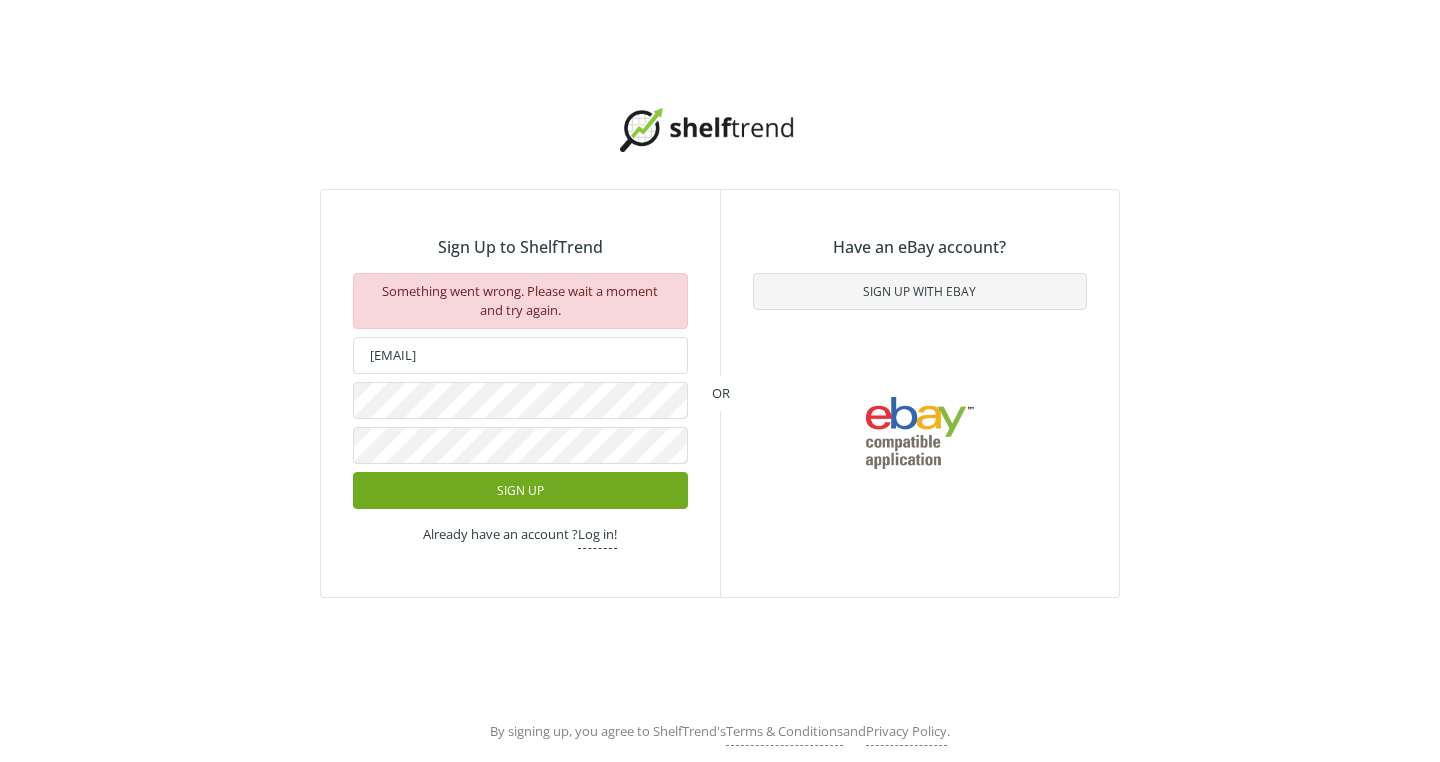 click on "Sign Up" 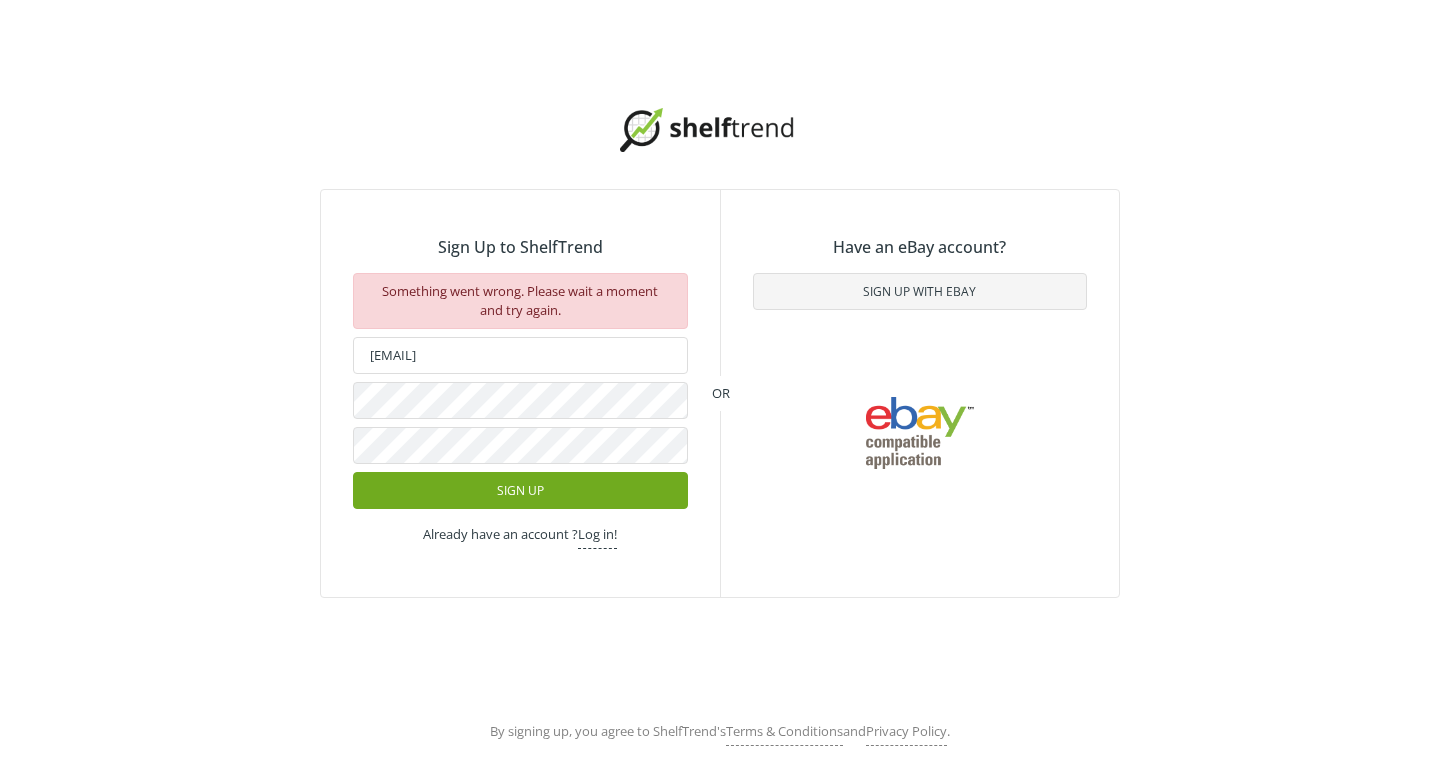 click on "Sign Up" 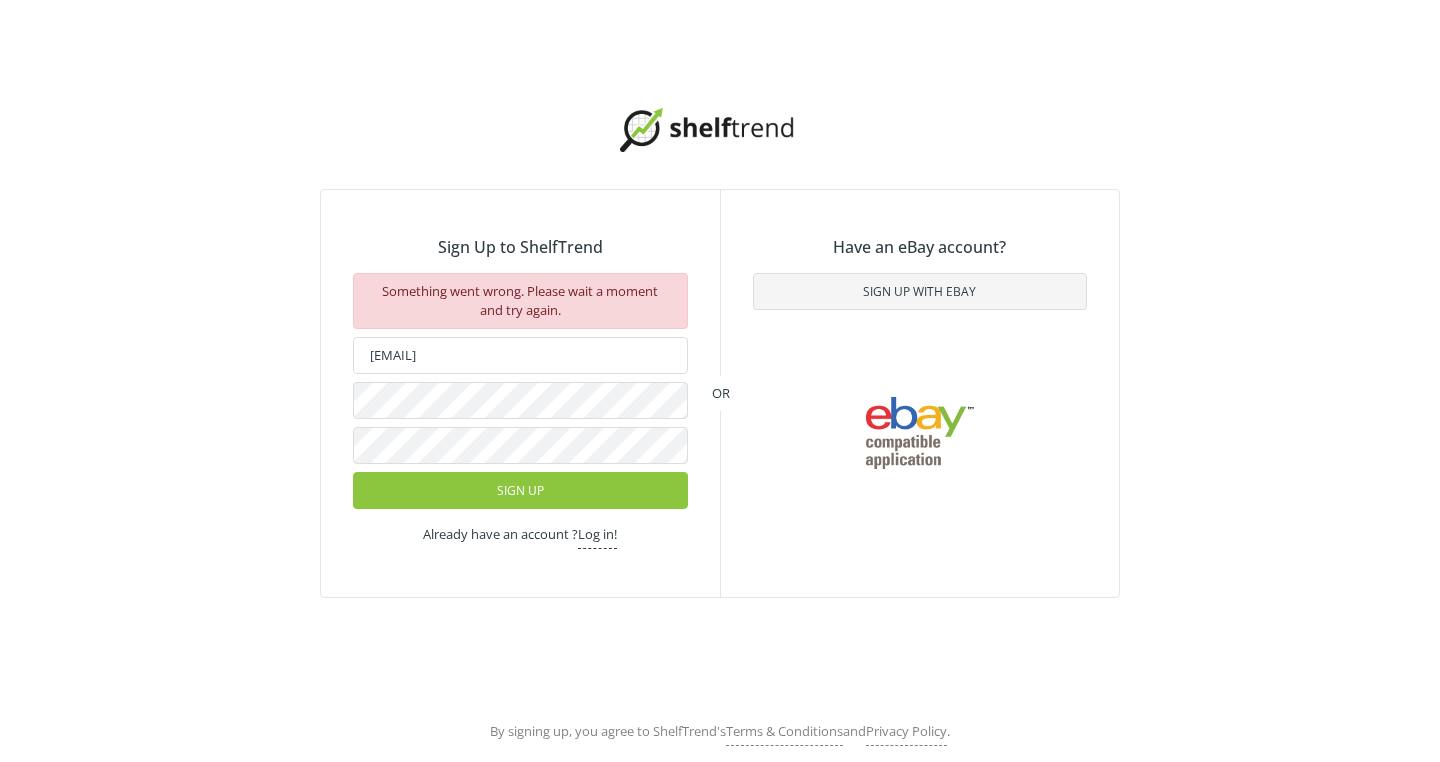 click on "Log in!" 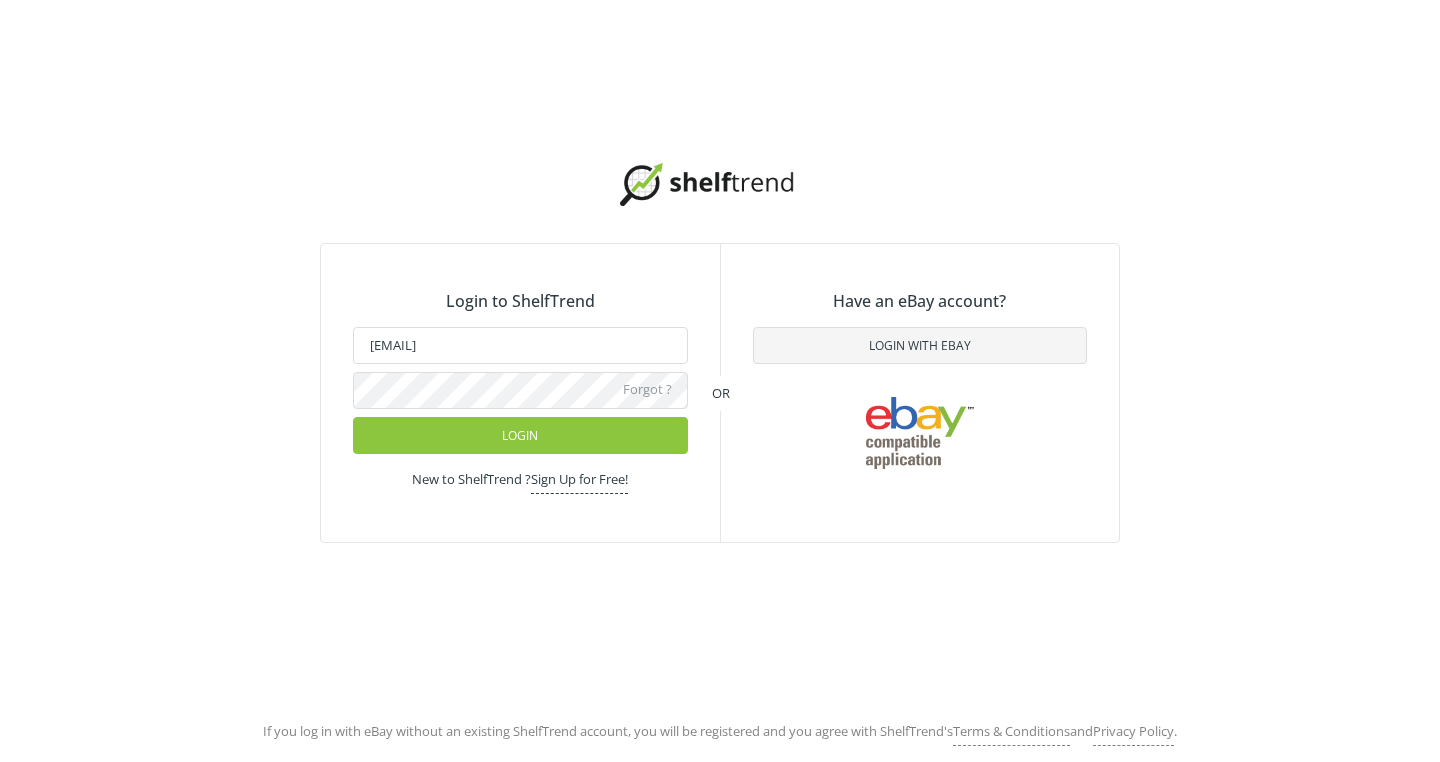 drag, startPoint x: 545, startPoint y: 350, endPoint x: 230, endPoint y: 361, distance: 315.19202 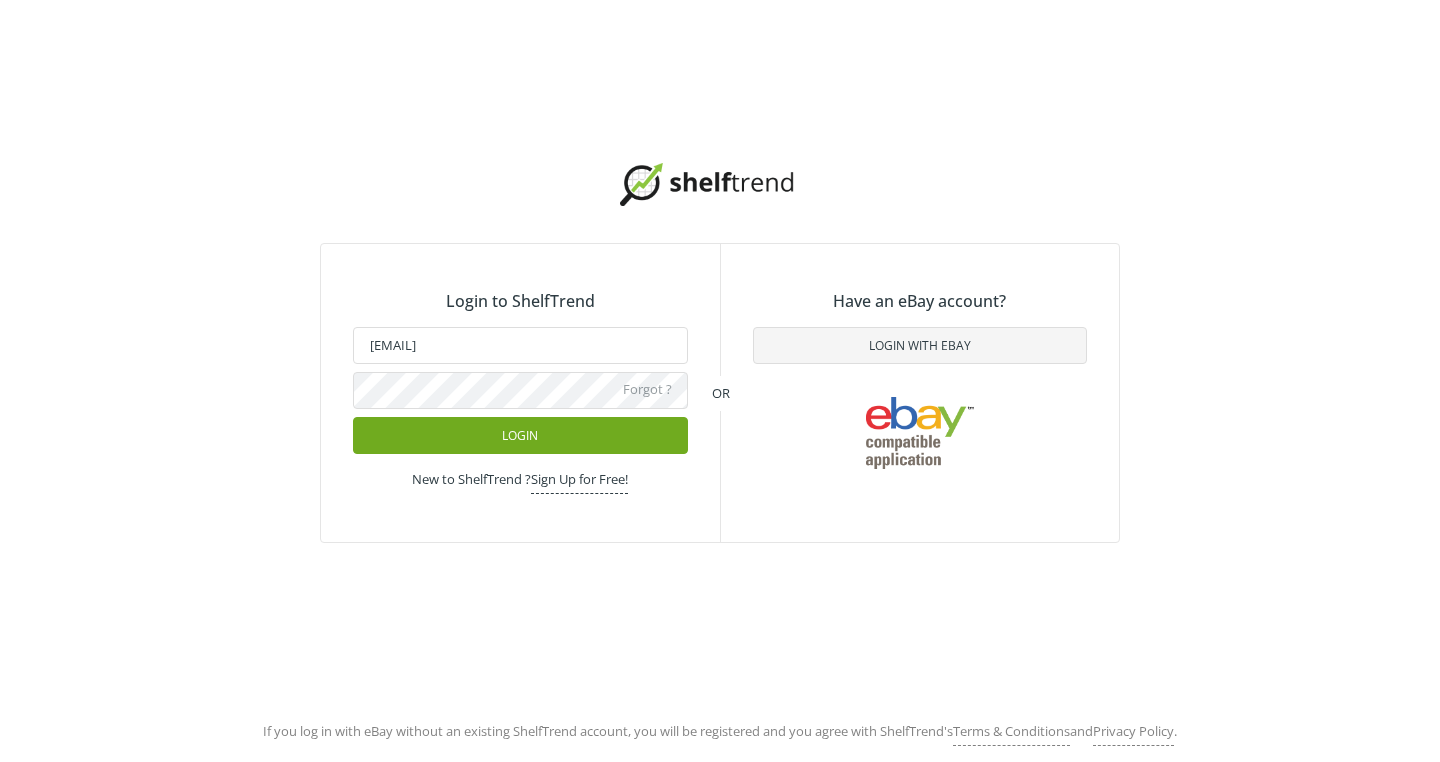 click on "Login" 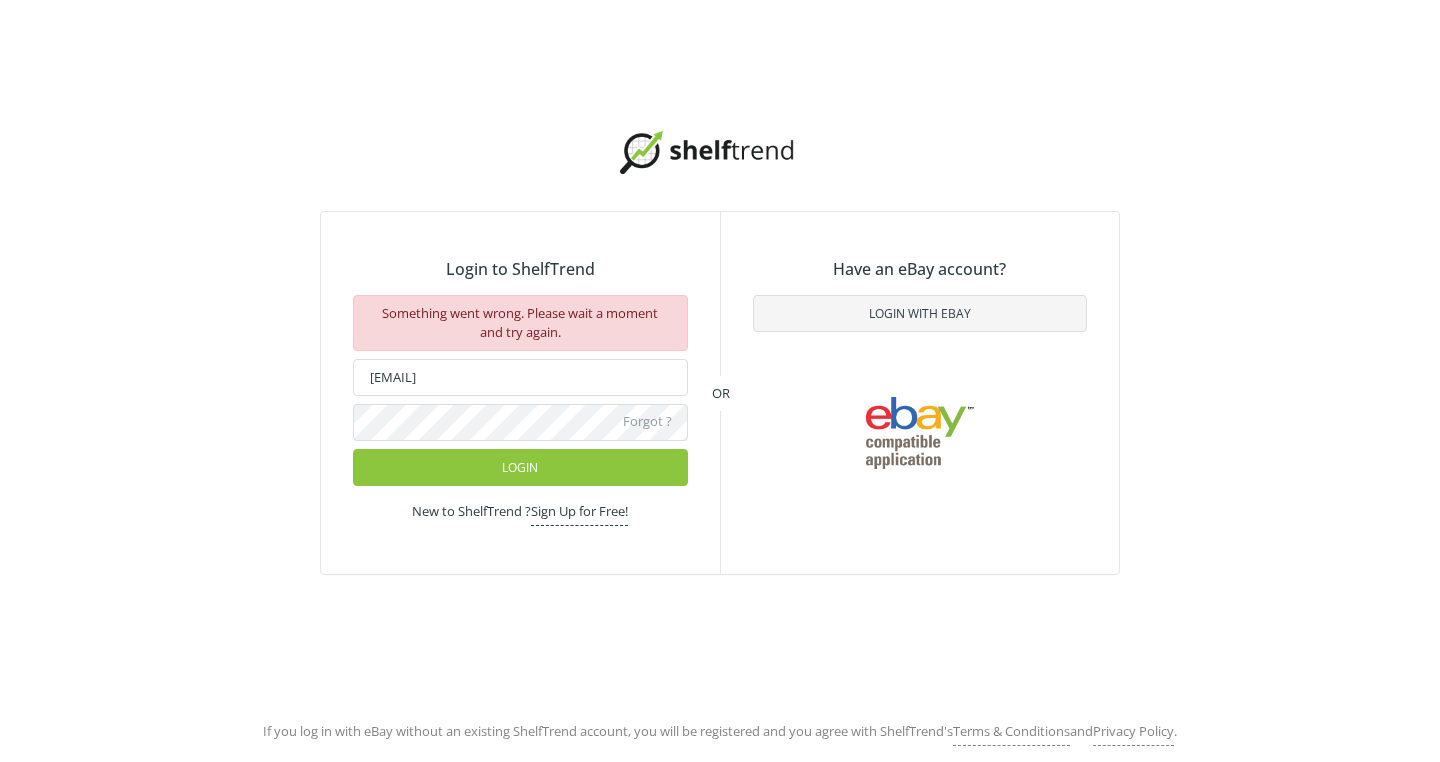 click on "Login" 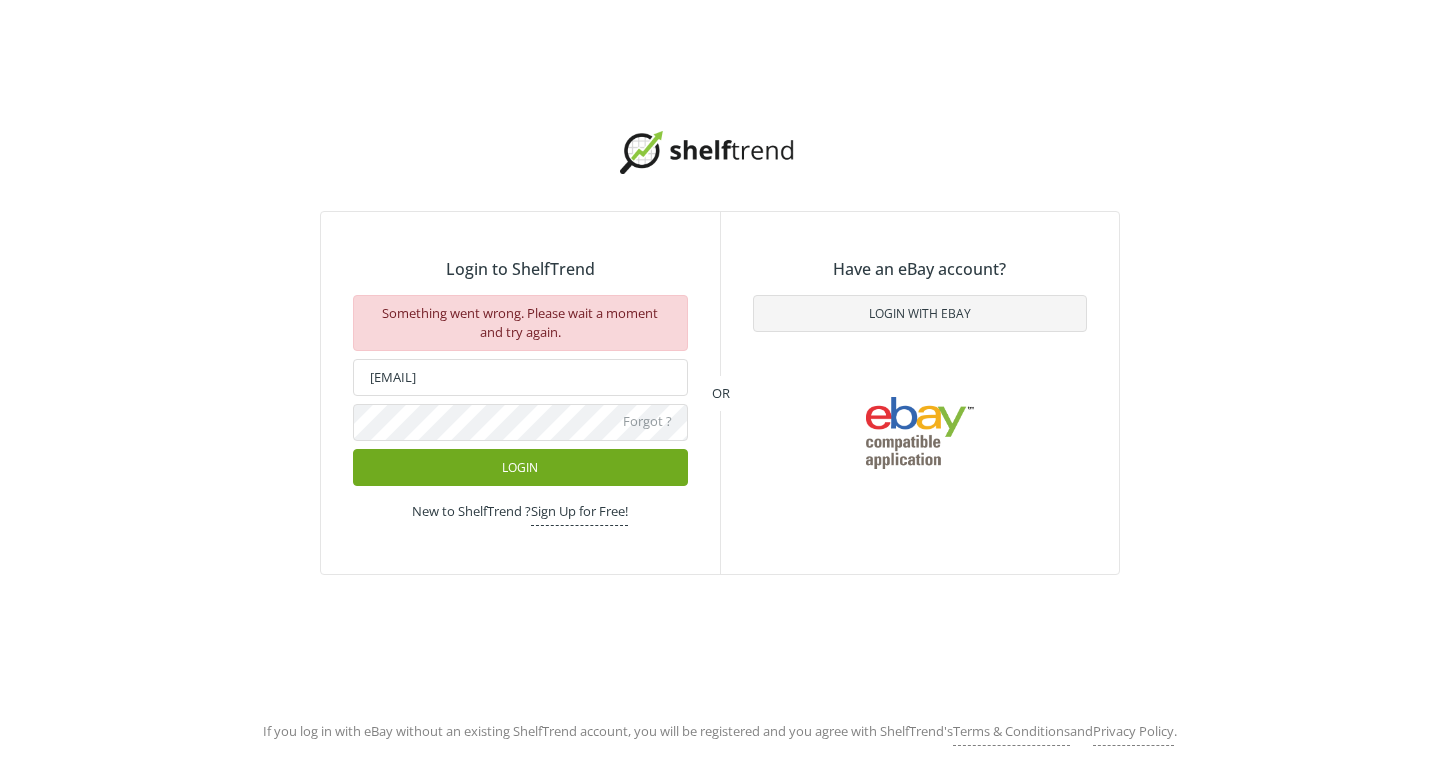 click on "Login" 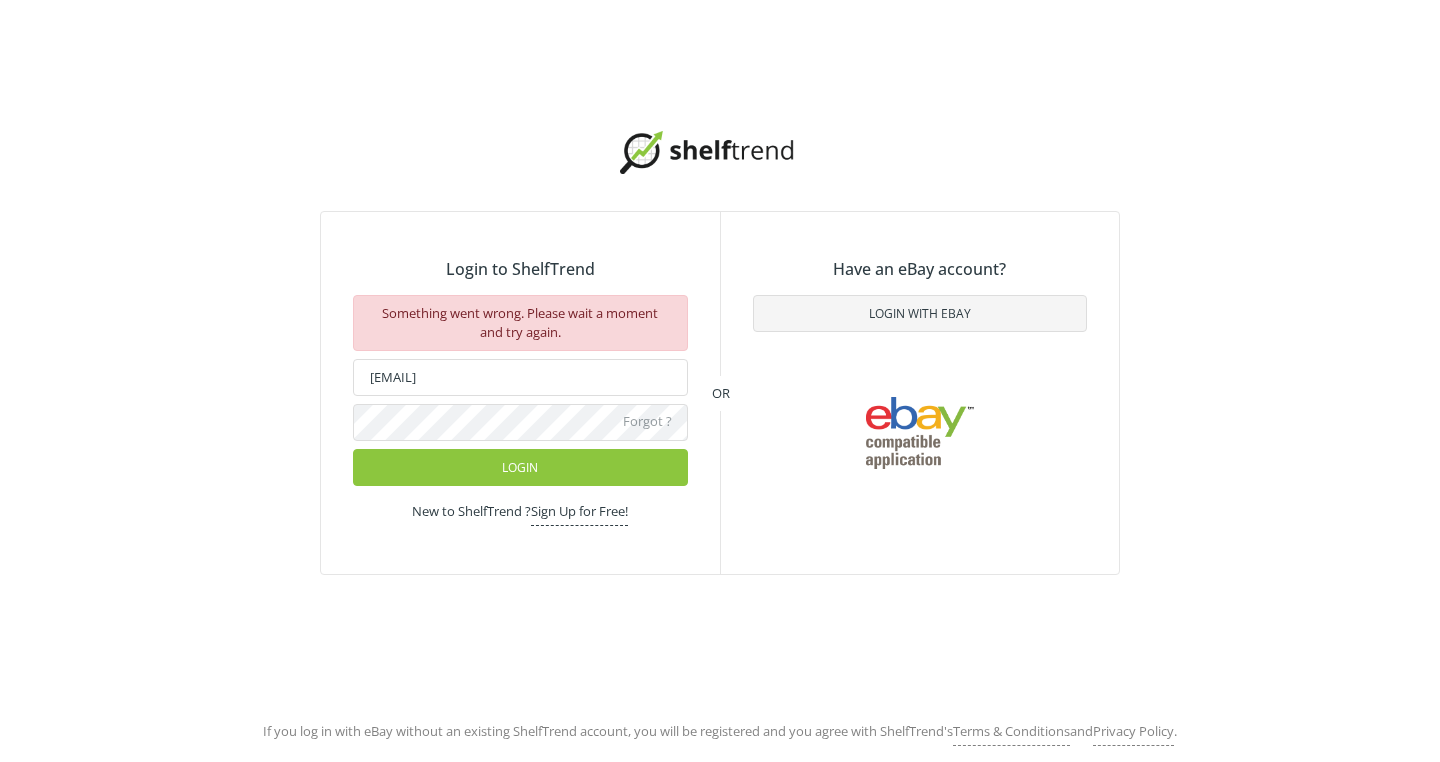 click on "Login" 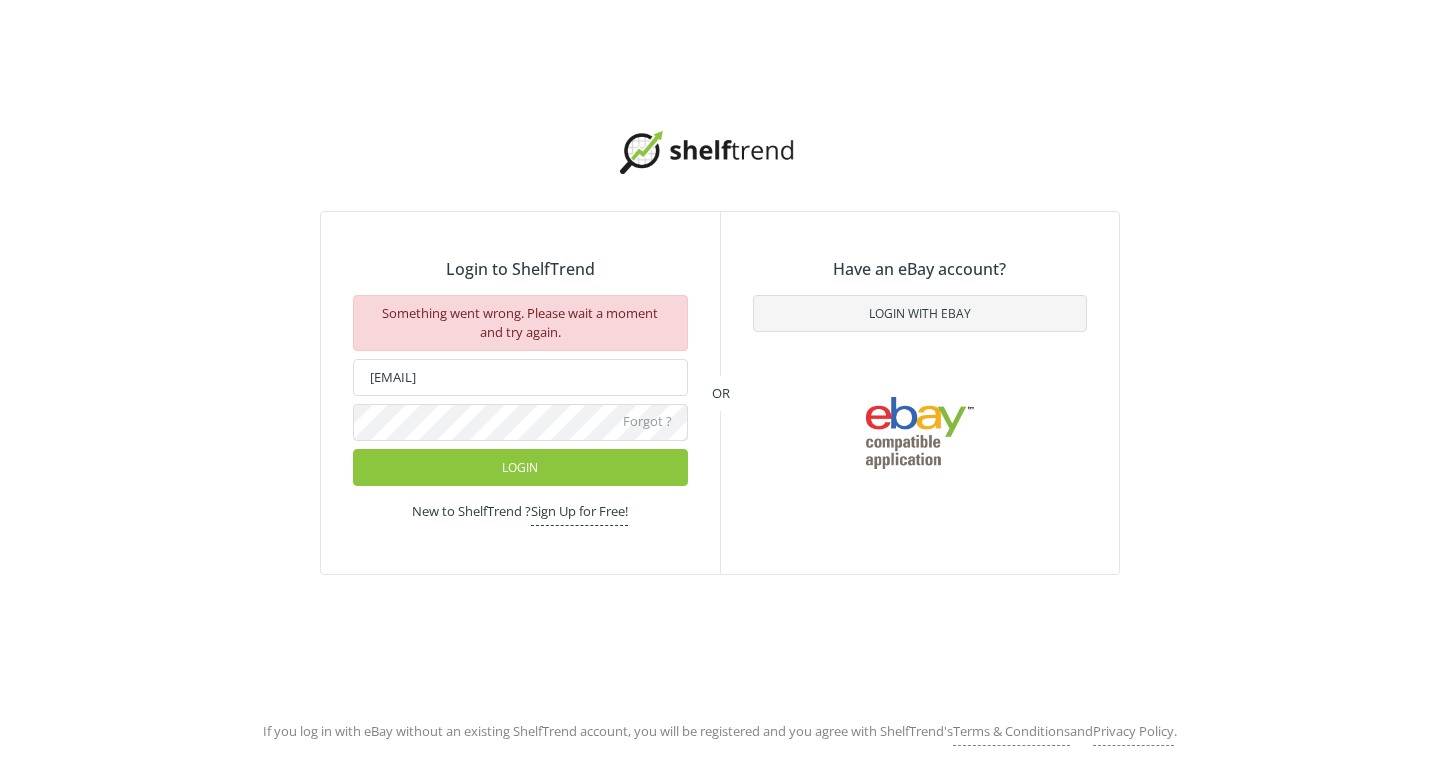 click on "Login" 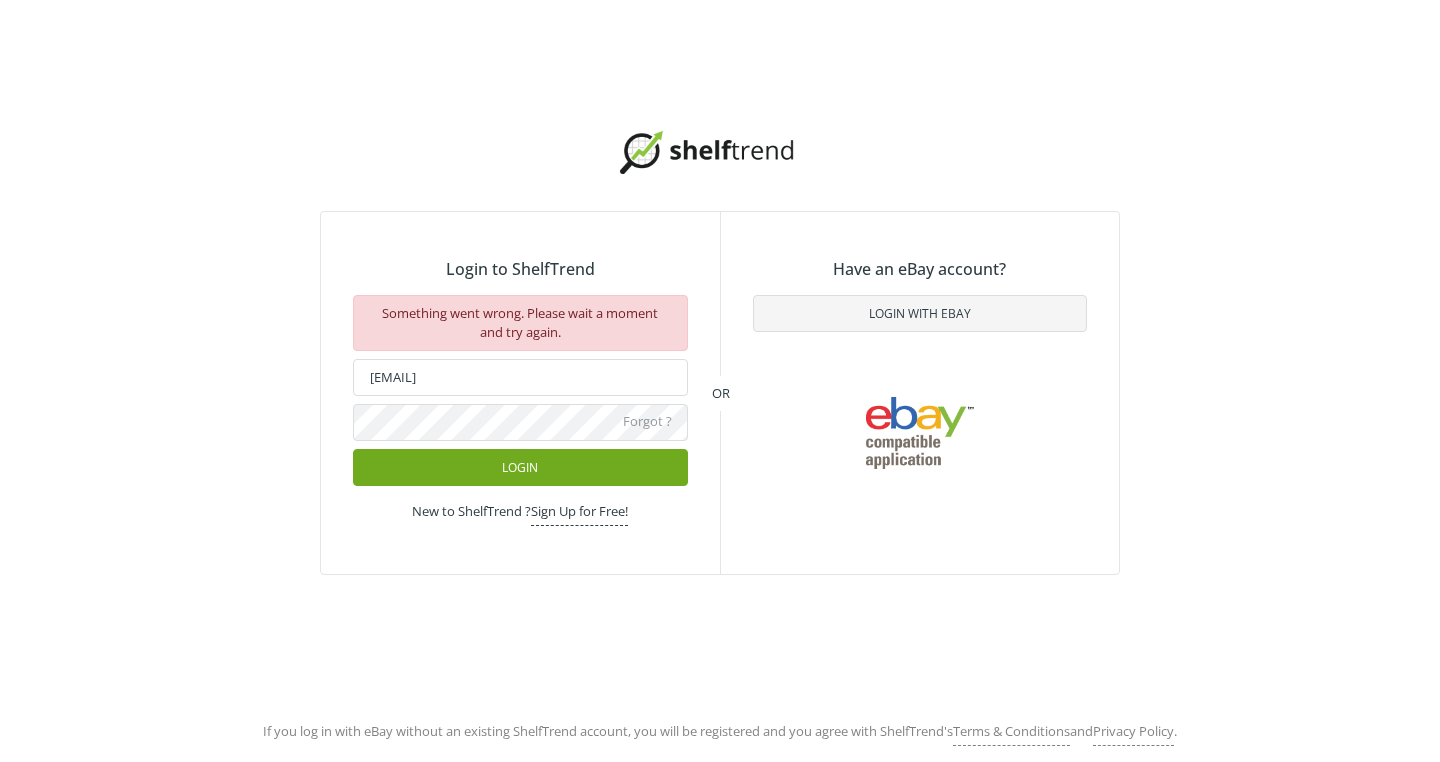 click on "Login" 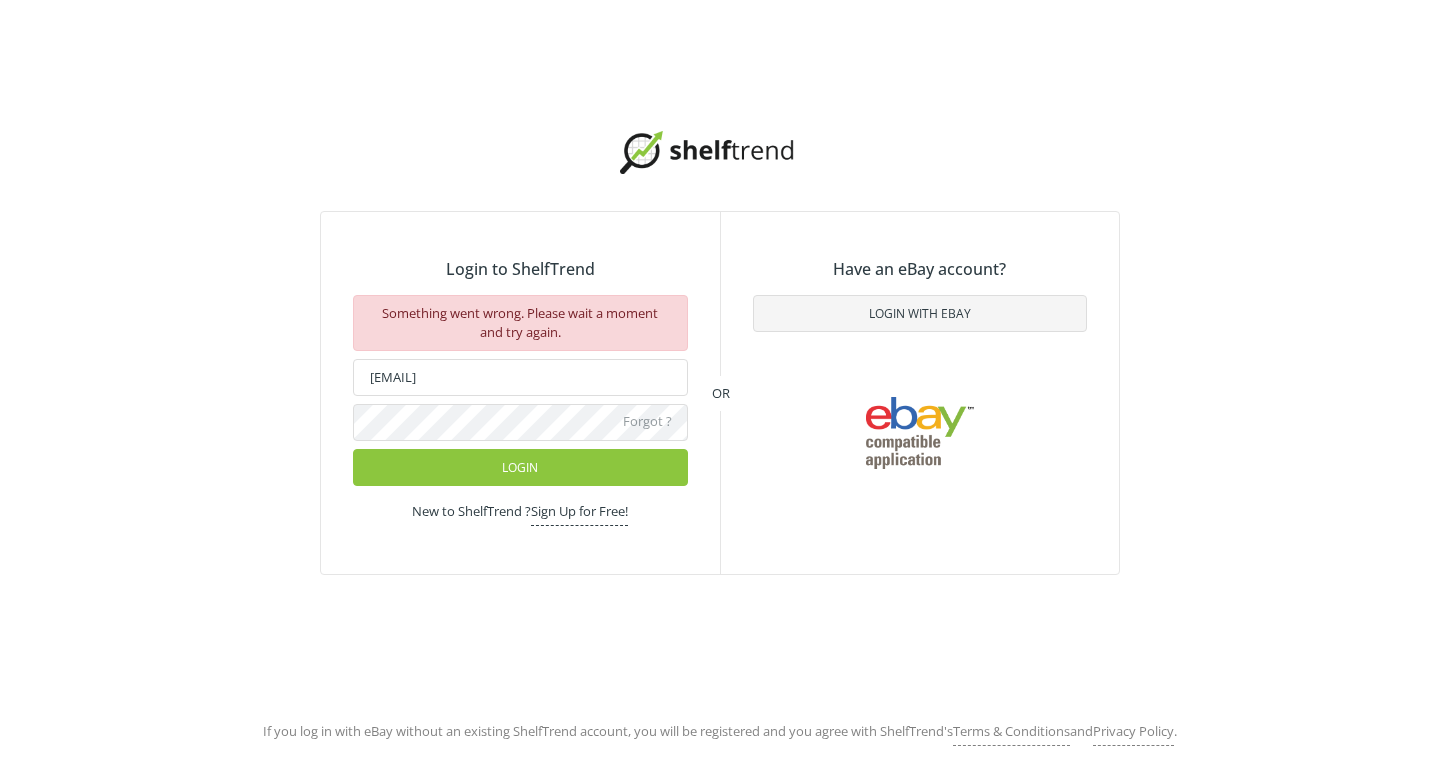 click on "Login" 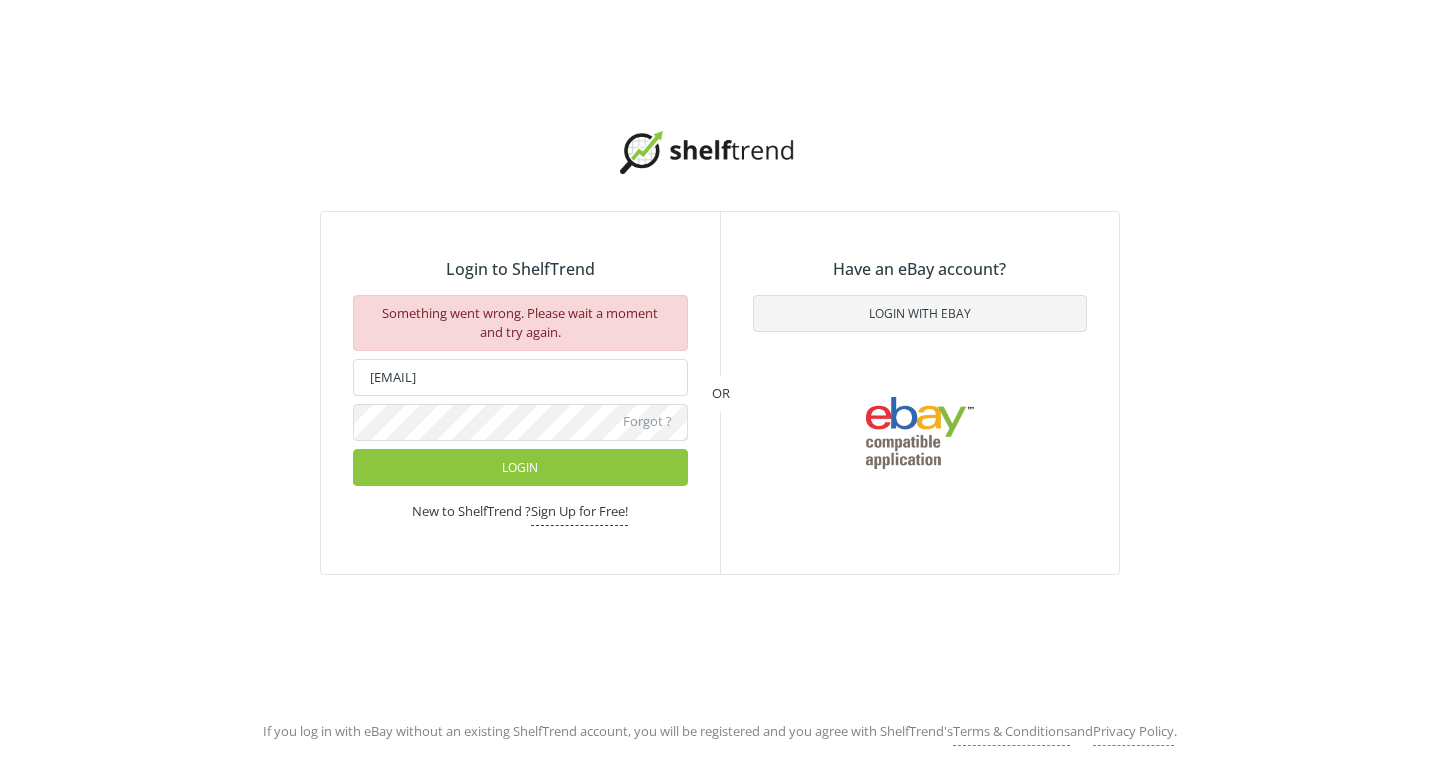 click on "Login" 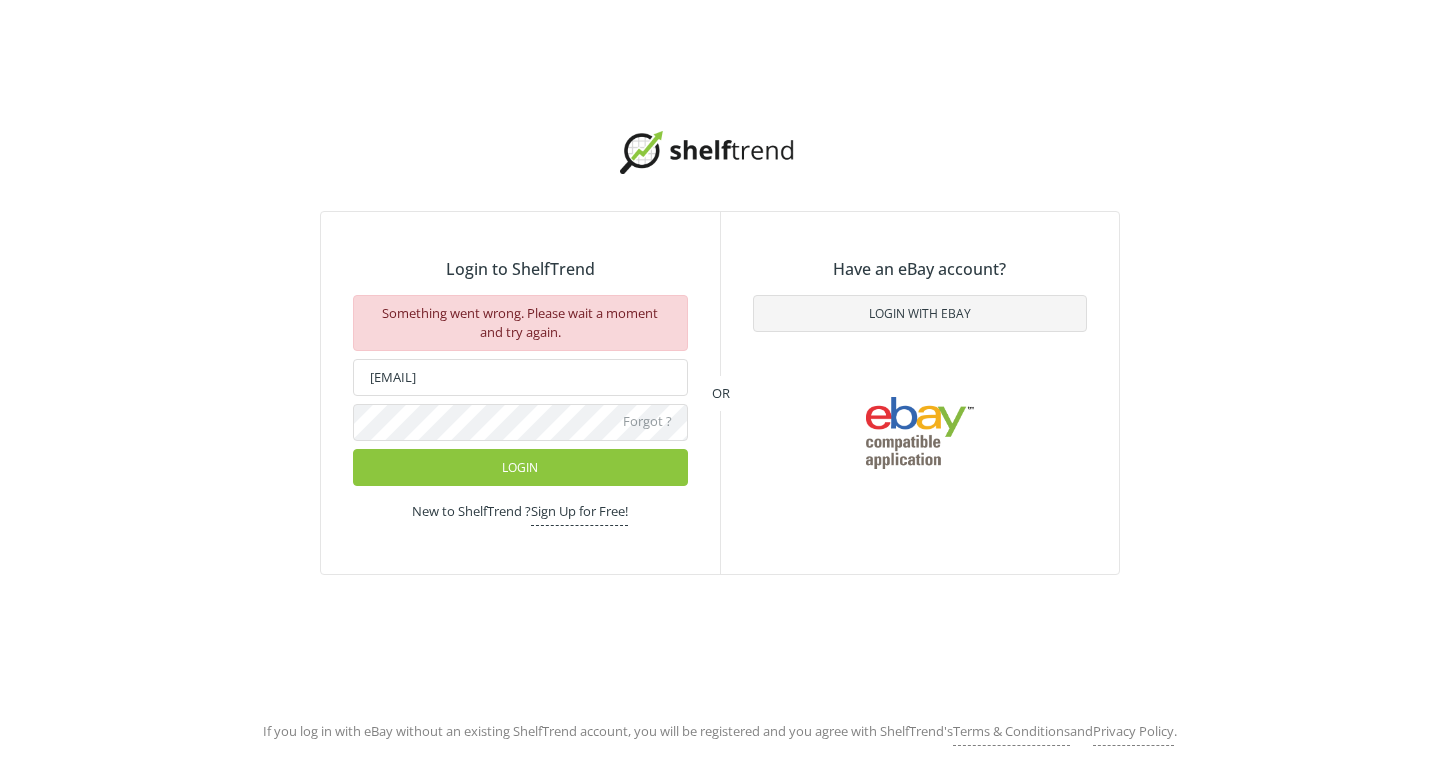 click on "Login" 